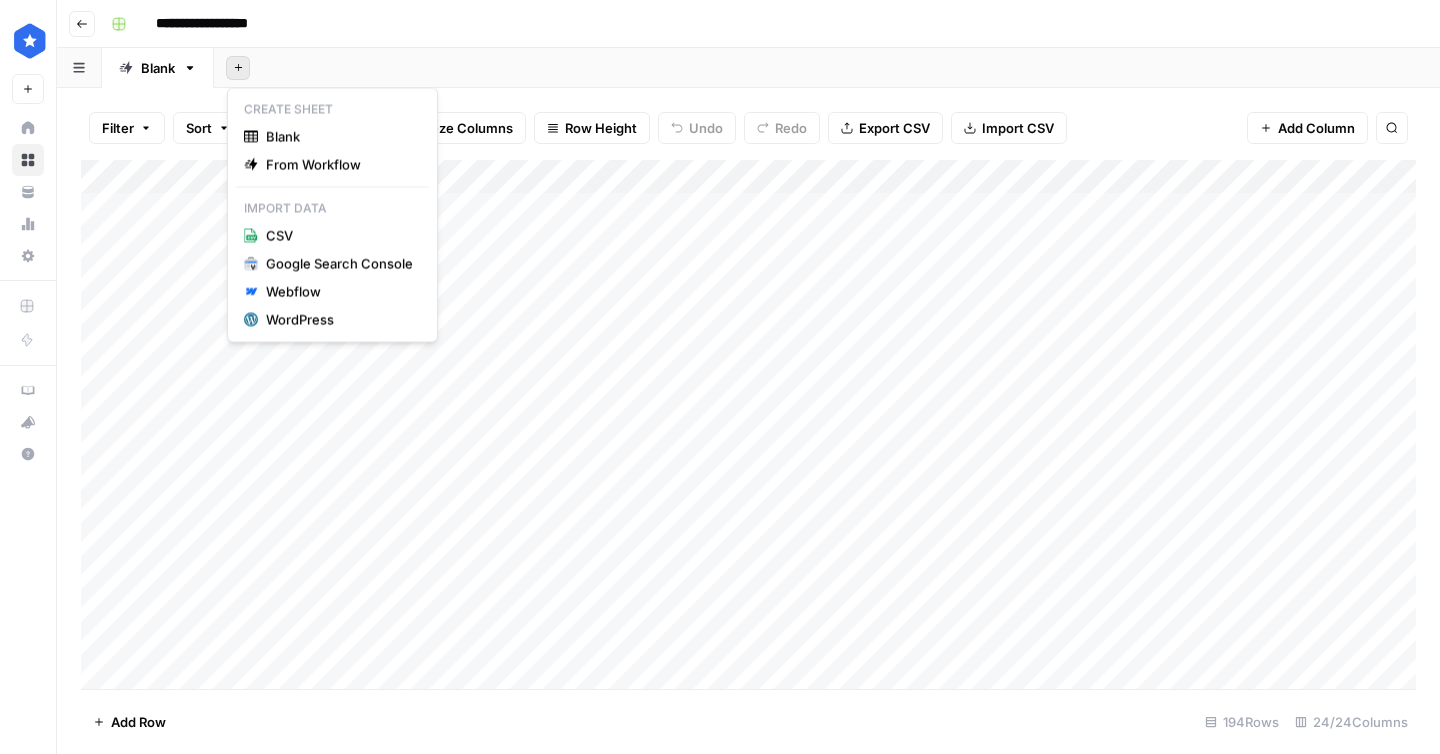 scroll, scrollTop: 0, scrollLeft: 0, axis: both 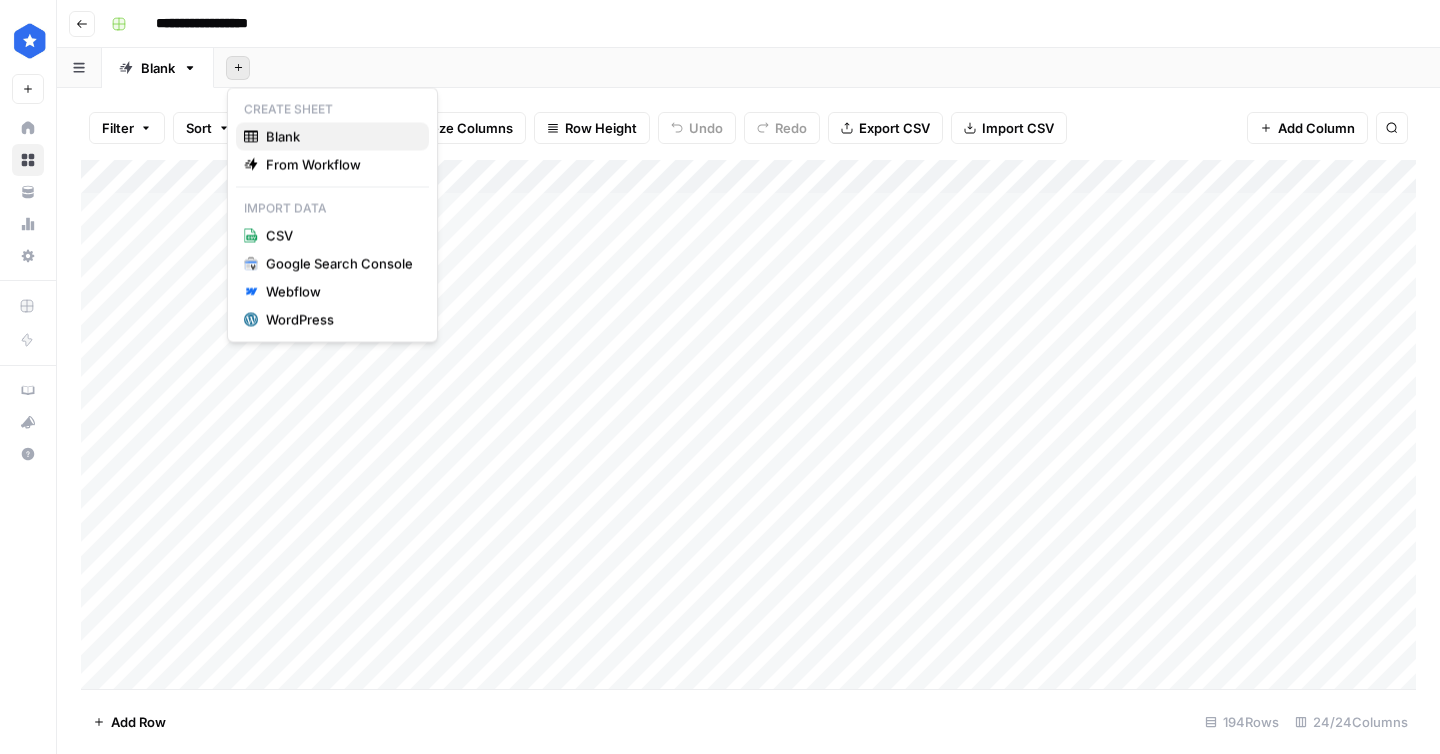 click on "Blank" at bounding box center [339, 137] 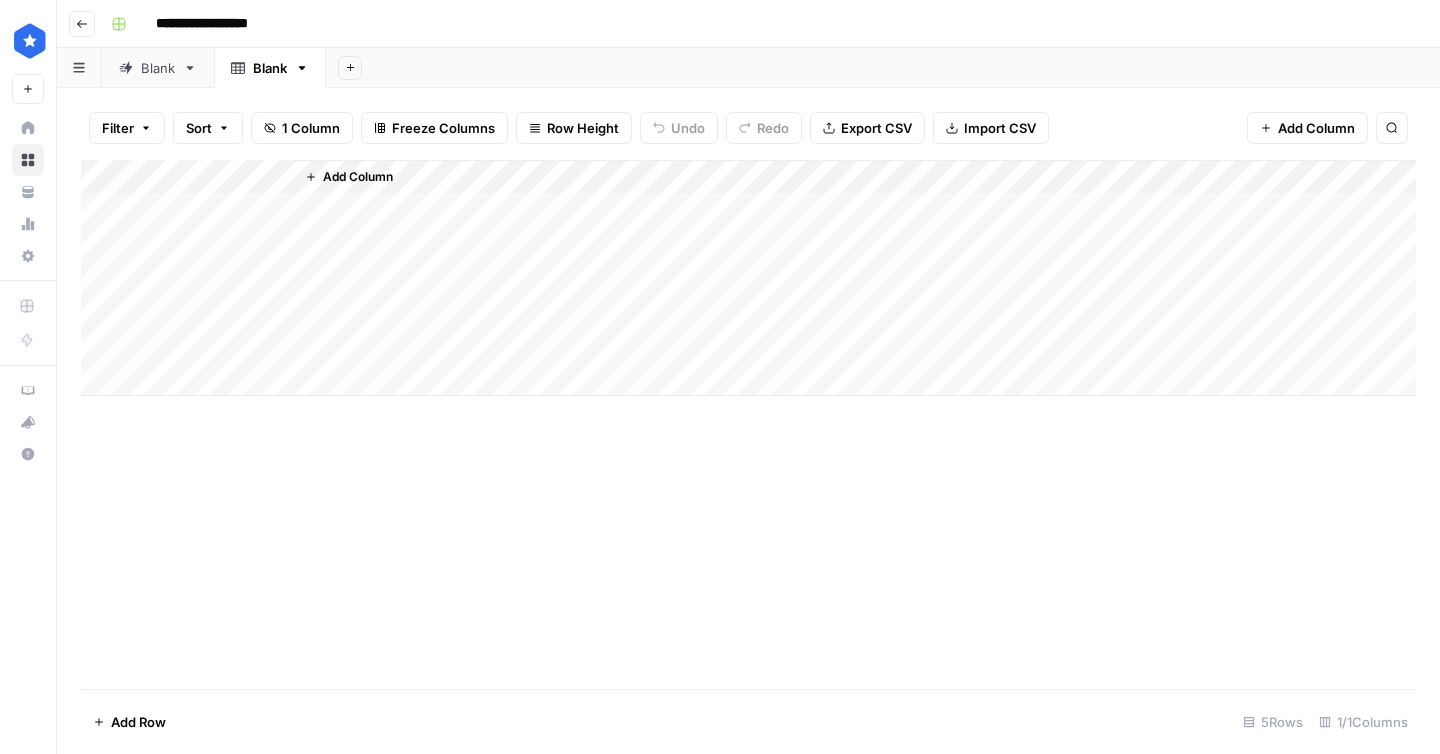click on "Blank" at bounding box center (158, 68) 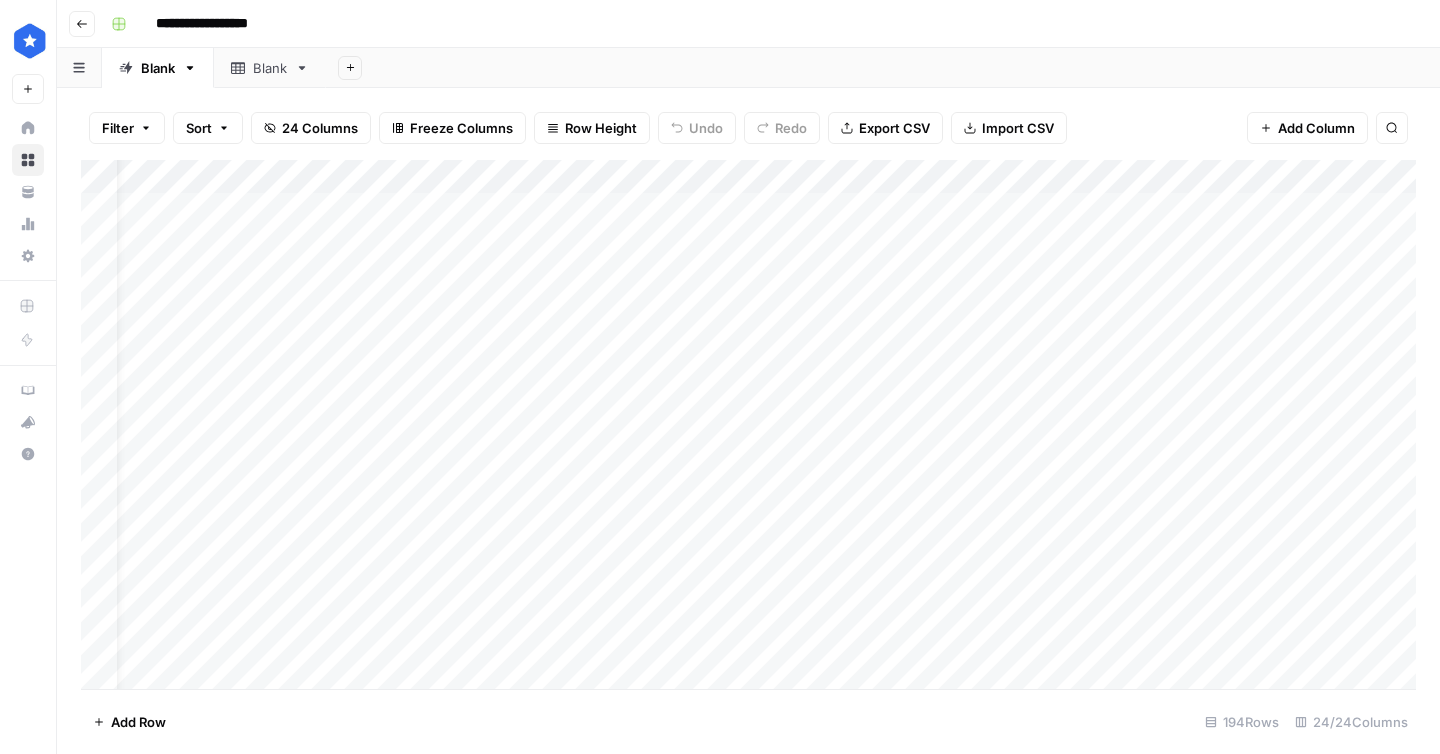 scroll, scrollTop: 0, scrollLeft: 51, axis: horizontal 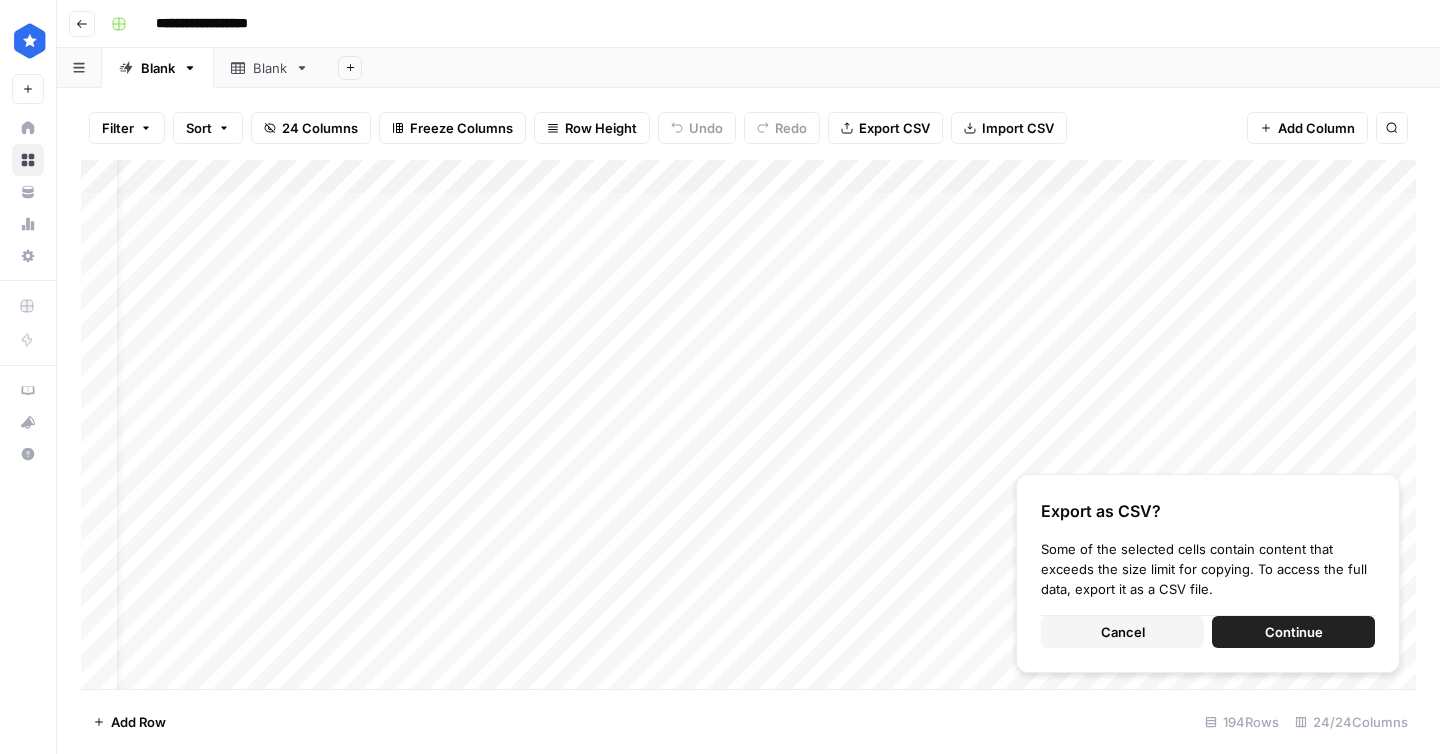 click on "Export CSV" at bounding box center [894, 128] 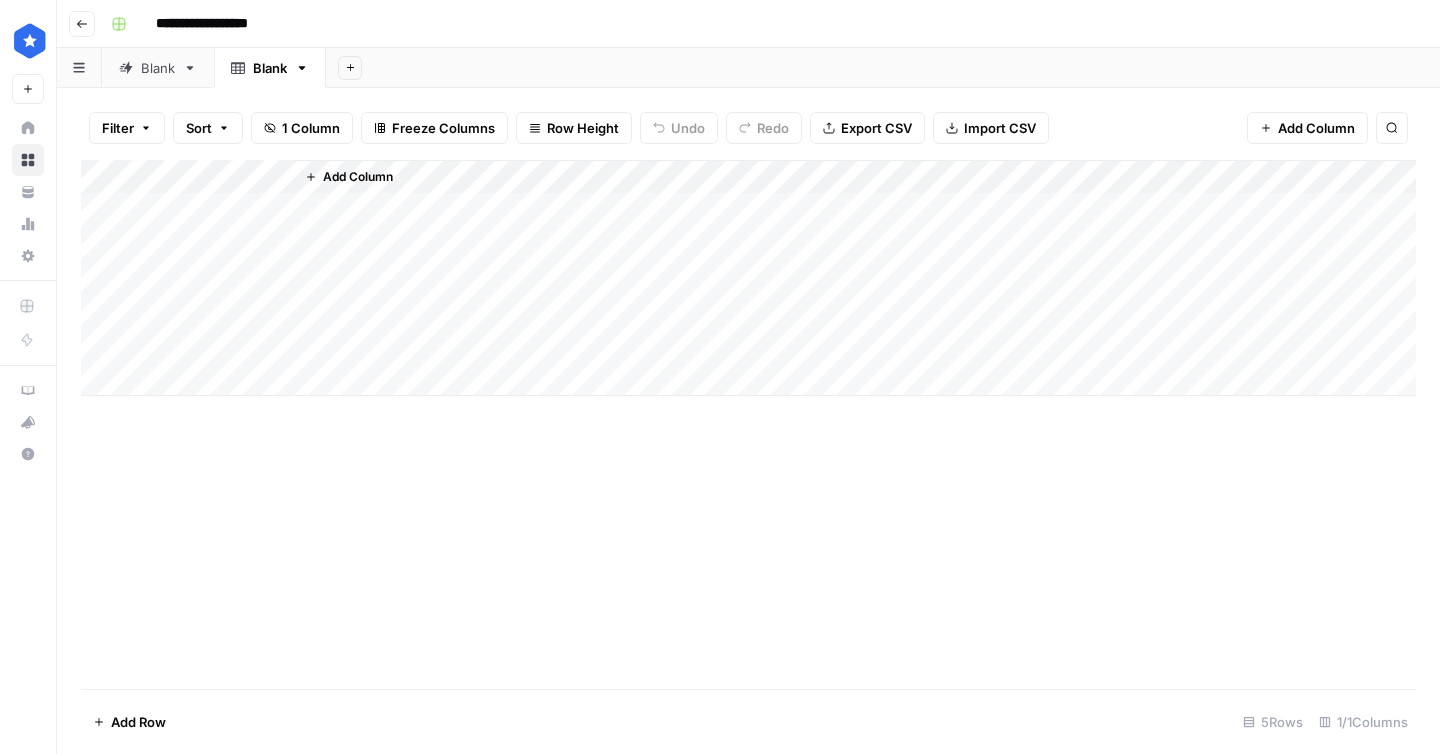 click on "Add Column" at bounding box center [748, 278] 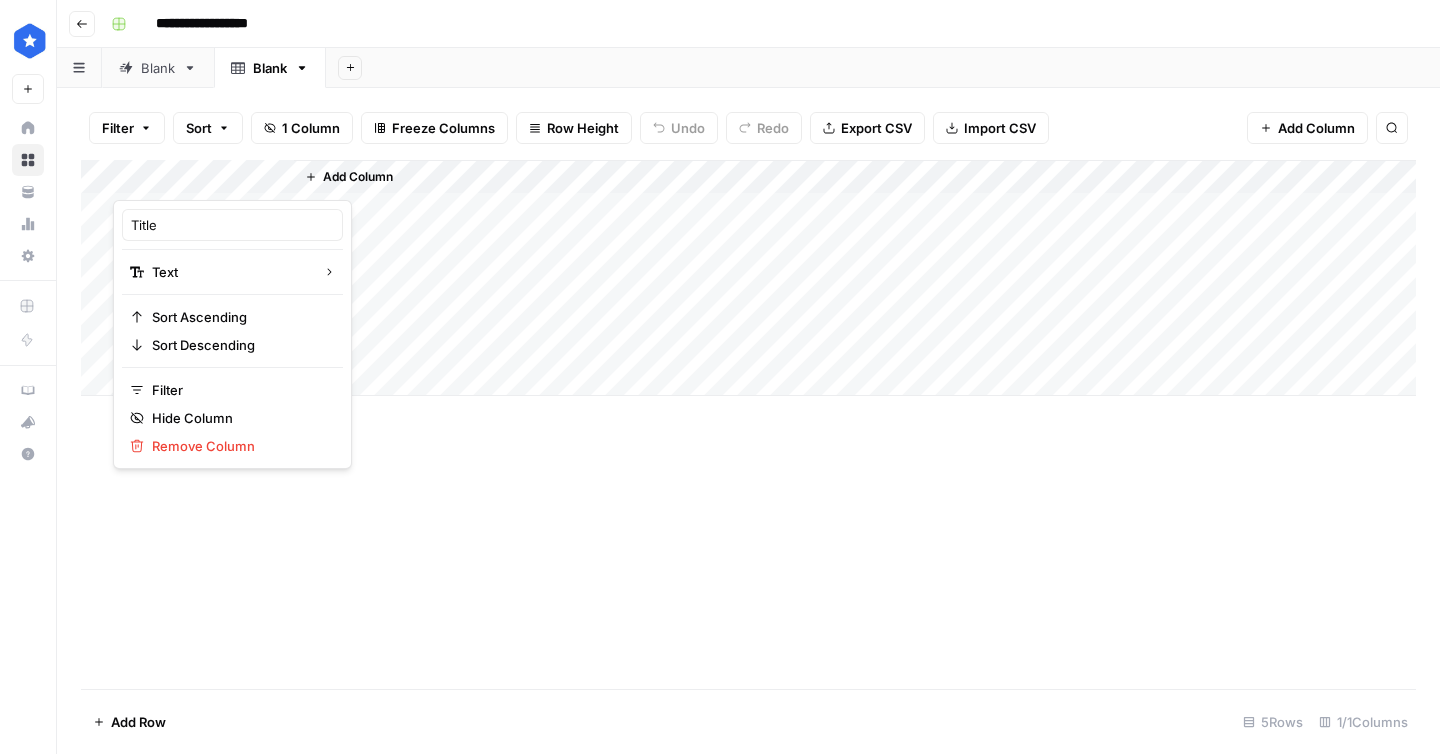 click at bounding box center (203, 180) 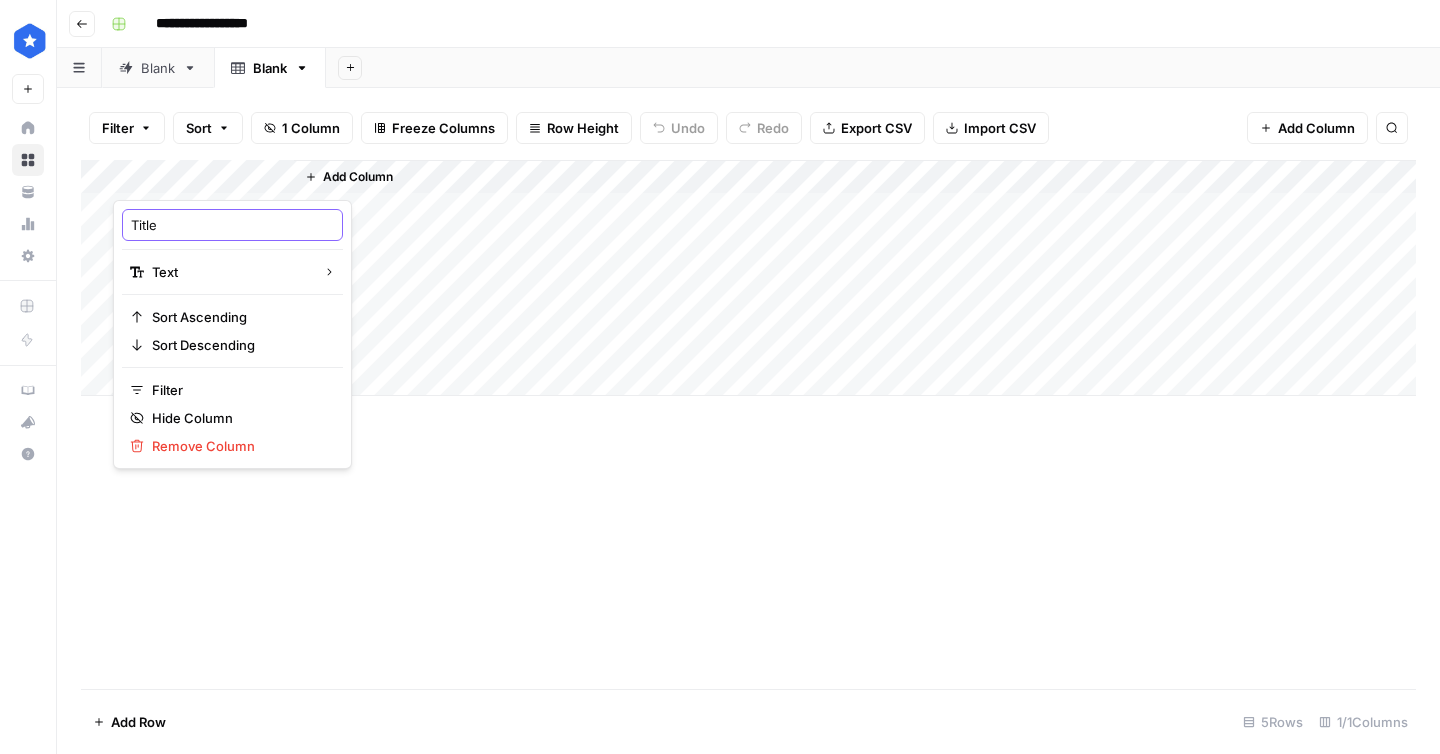 click on "Title" at bounding box center (232, 225) 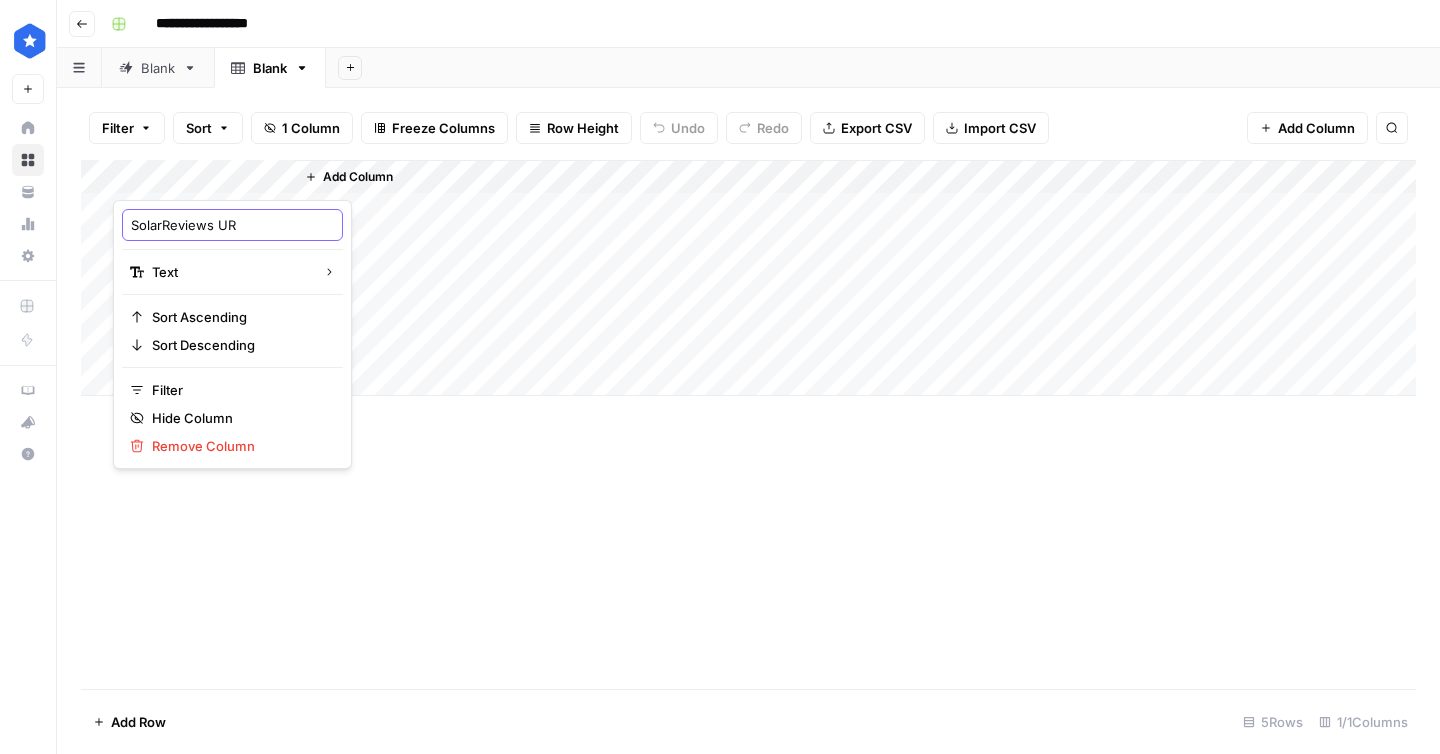 type on "SolarReviews URL" 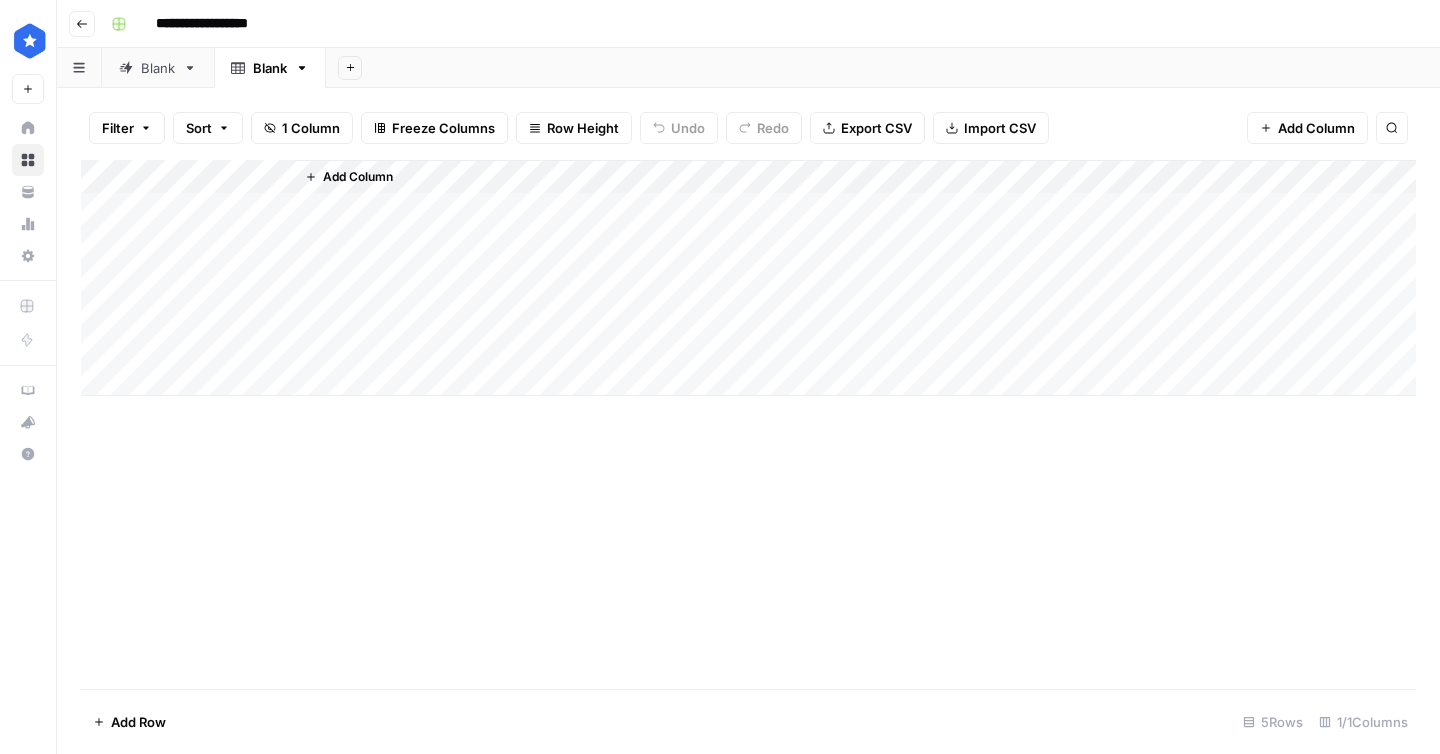 click on "Add Column" at bounding box center [748, 278] 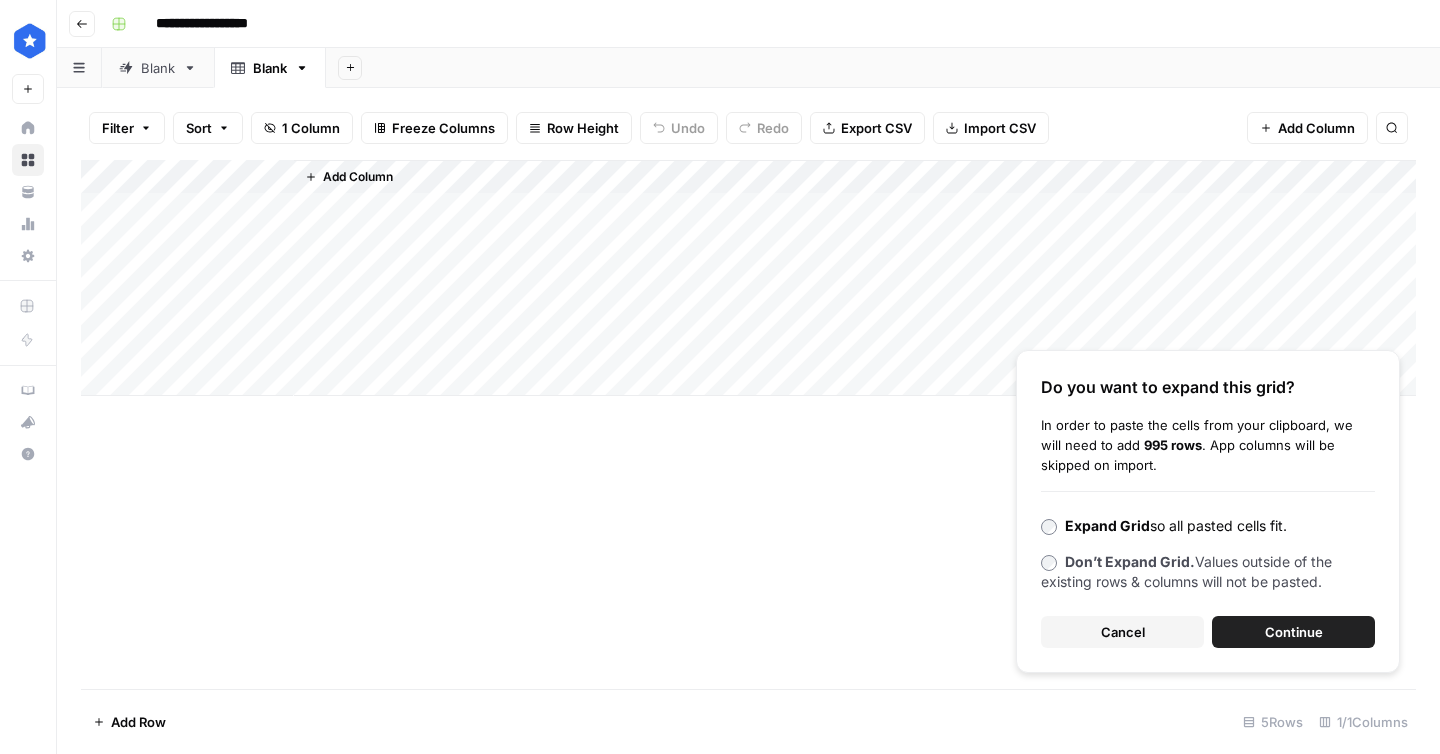 click on "Cancel" at bounding box center (1122, 632) 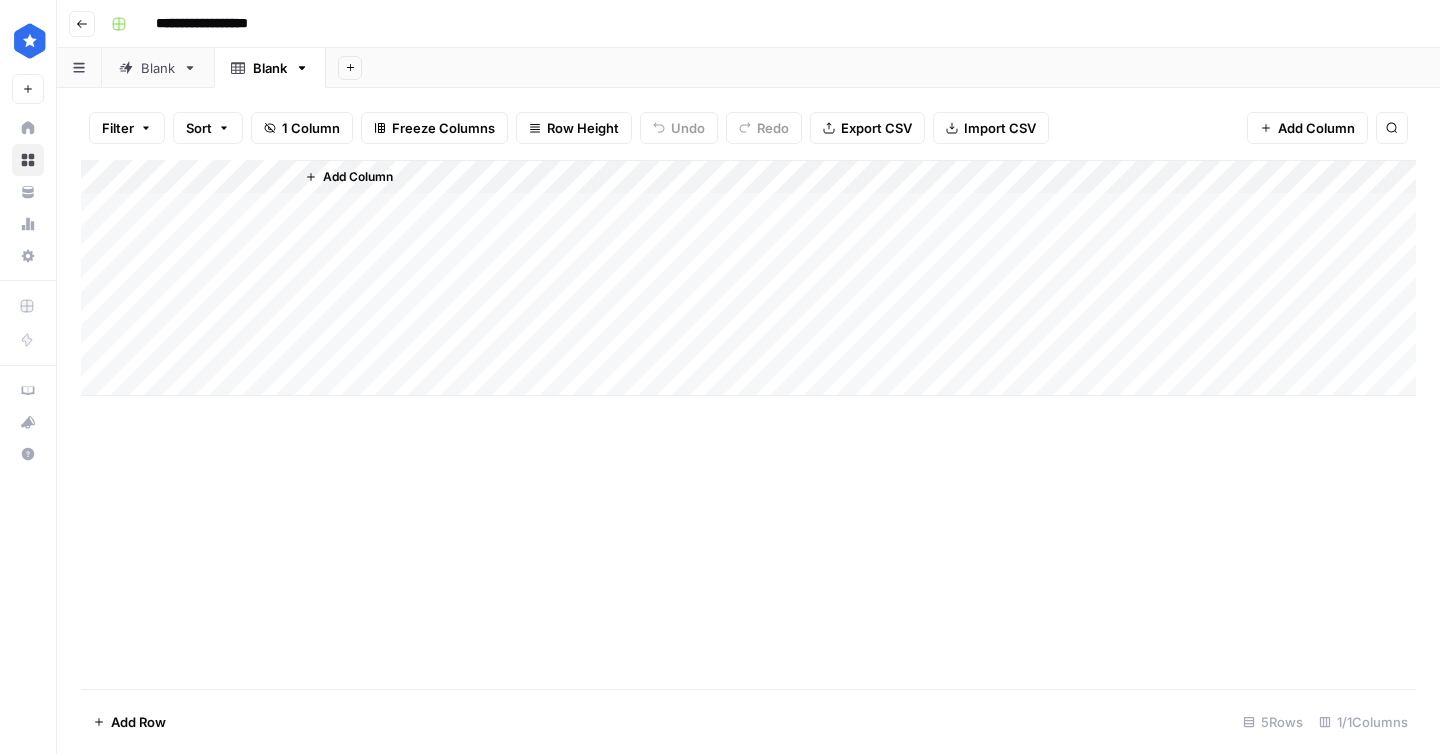 click on "Add Column" at bounding box center (748, 278) 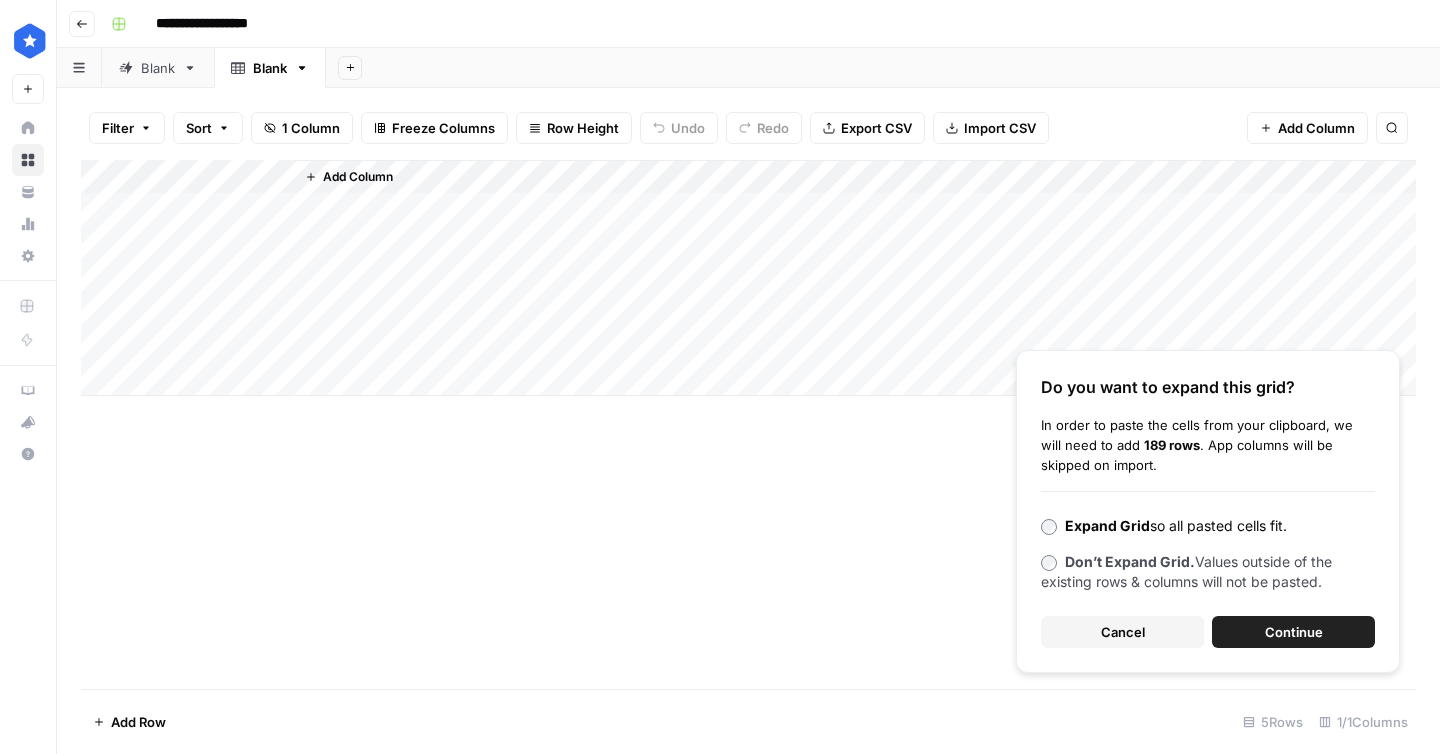 click on "Continue" at bounding box center [1294, 632] 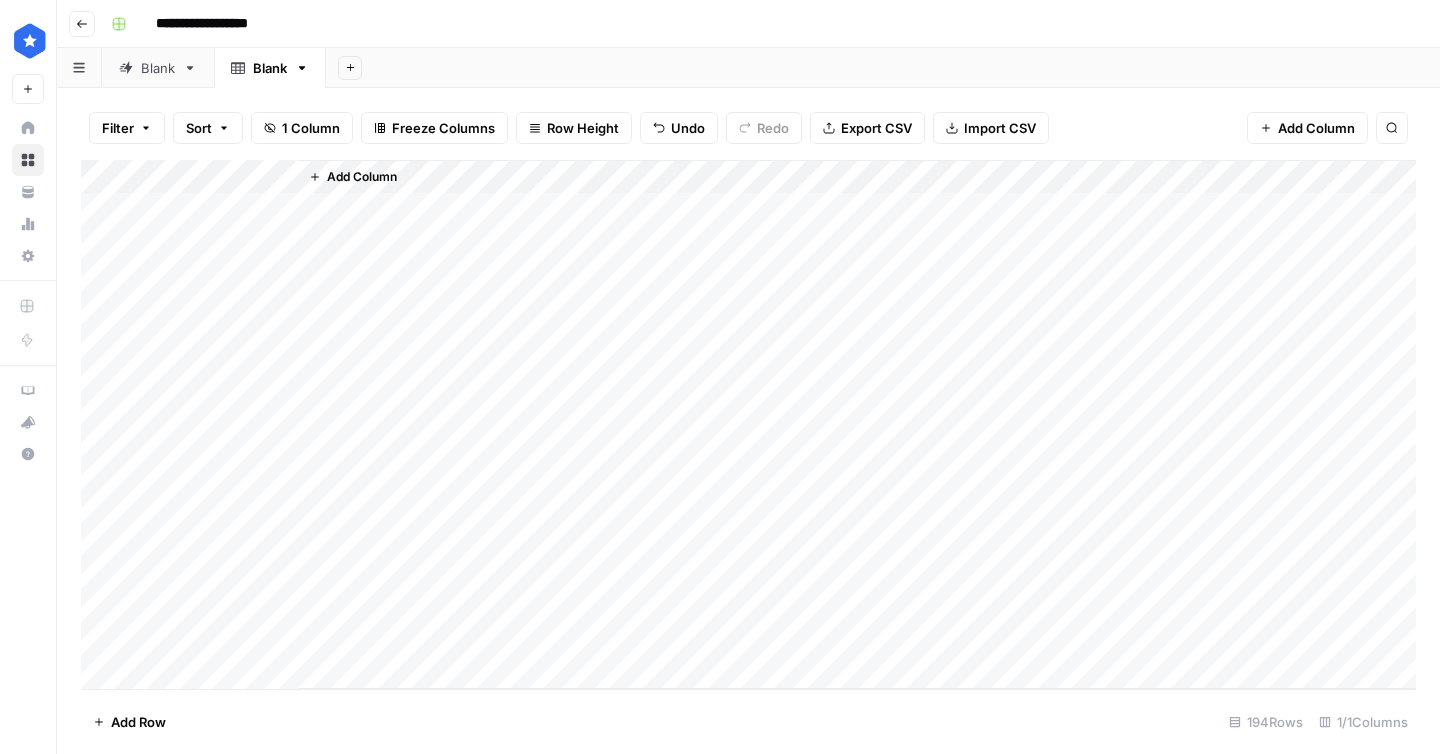 click on "Add Column" at bounding box center (857, 424) 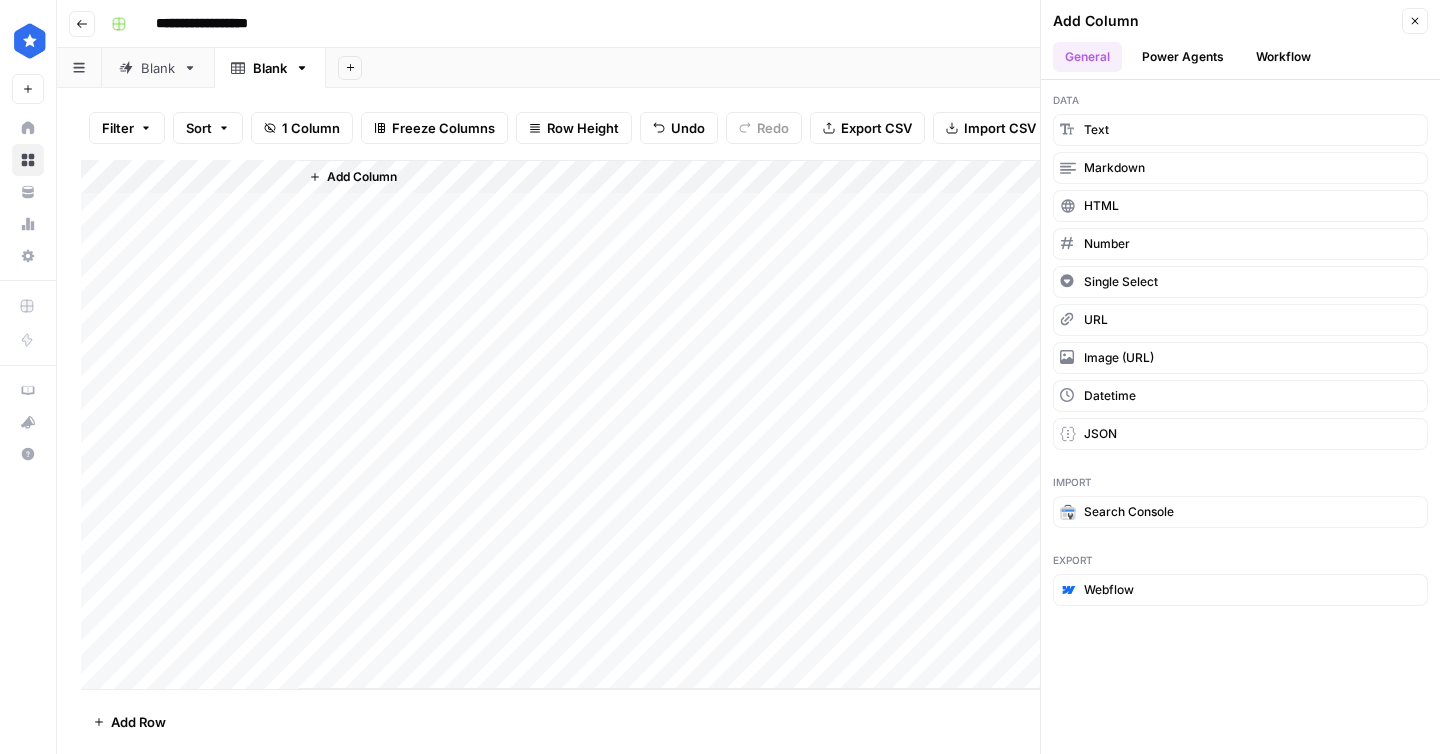 click on "Workflow" at bounding box center (1283, 57) 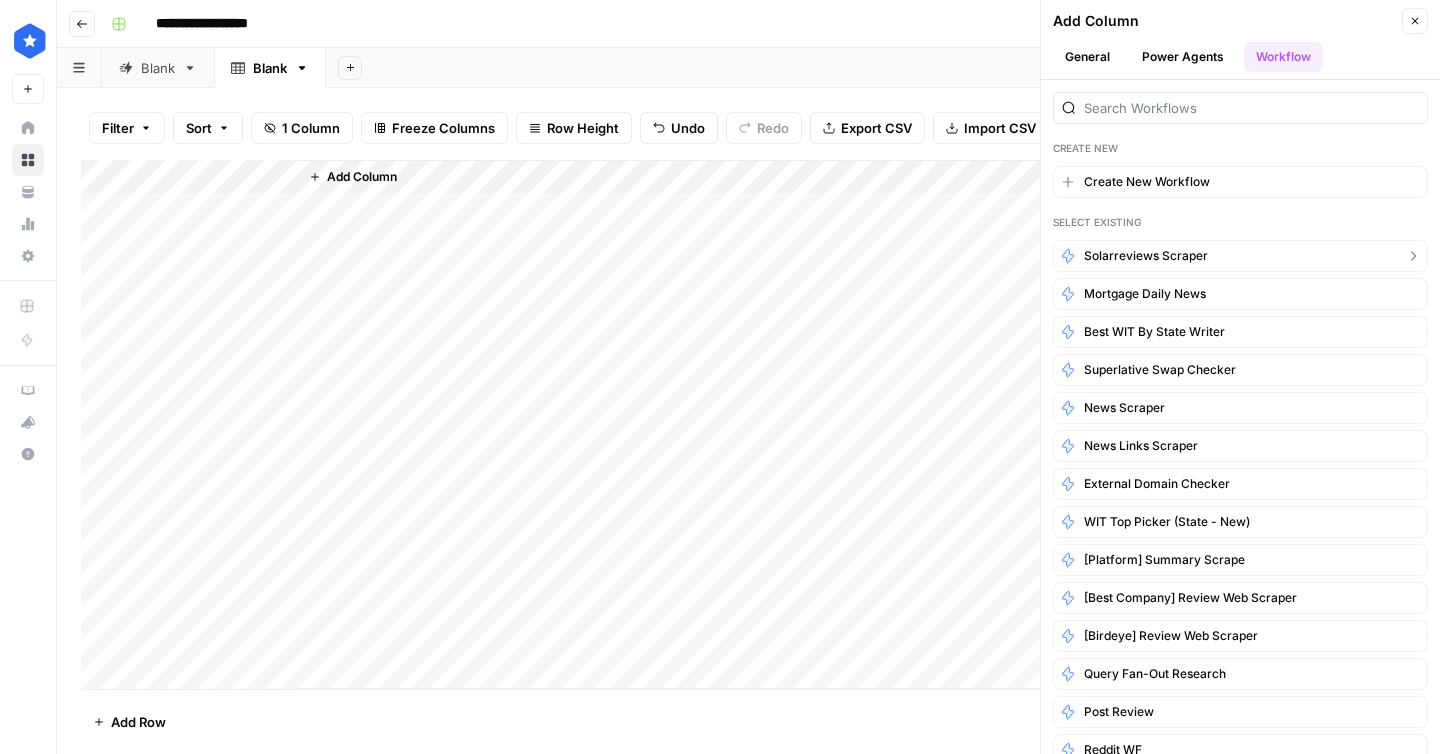 click on "solarreviews scraper" at bounding box center [1240, 256] 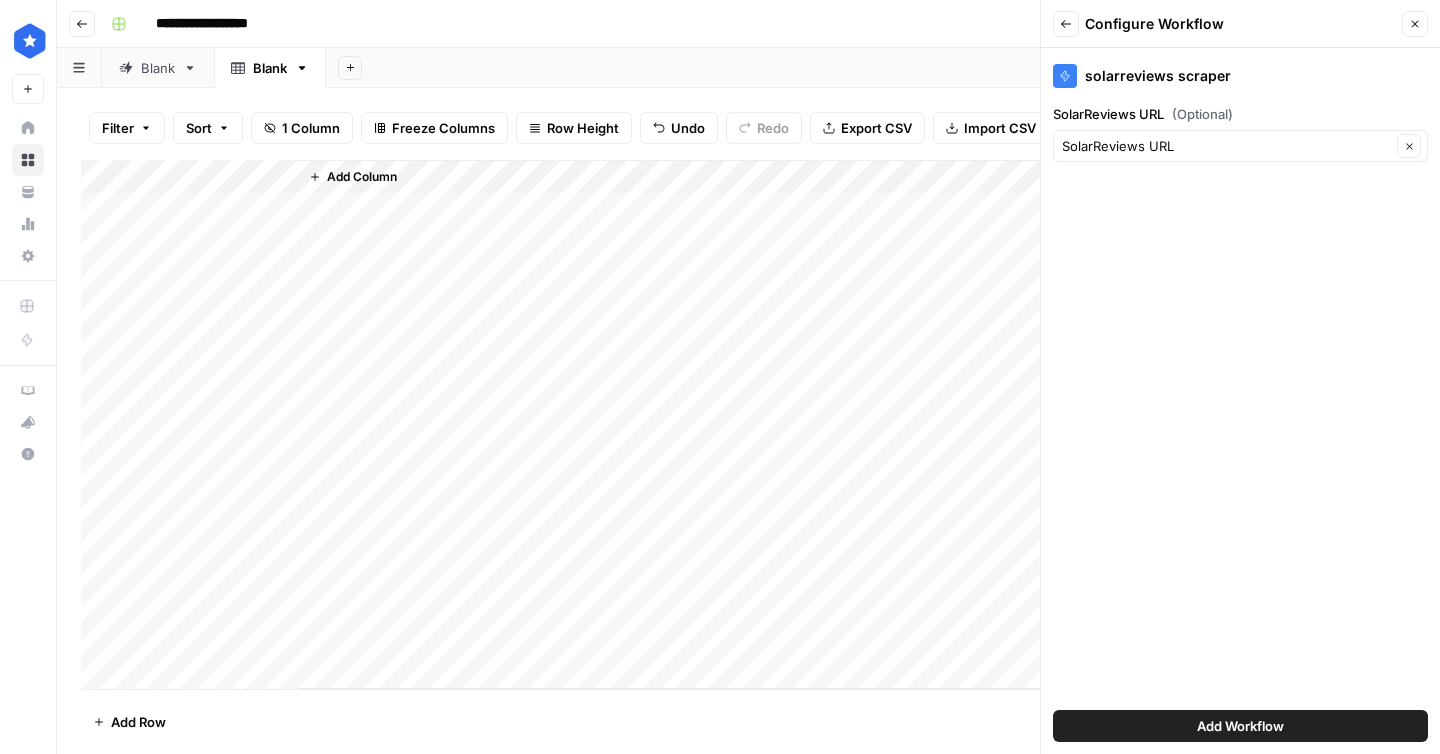 click on "Add Workflow" at bounding box center [1240, 726] 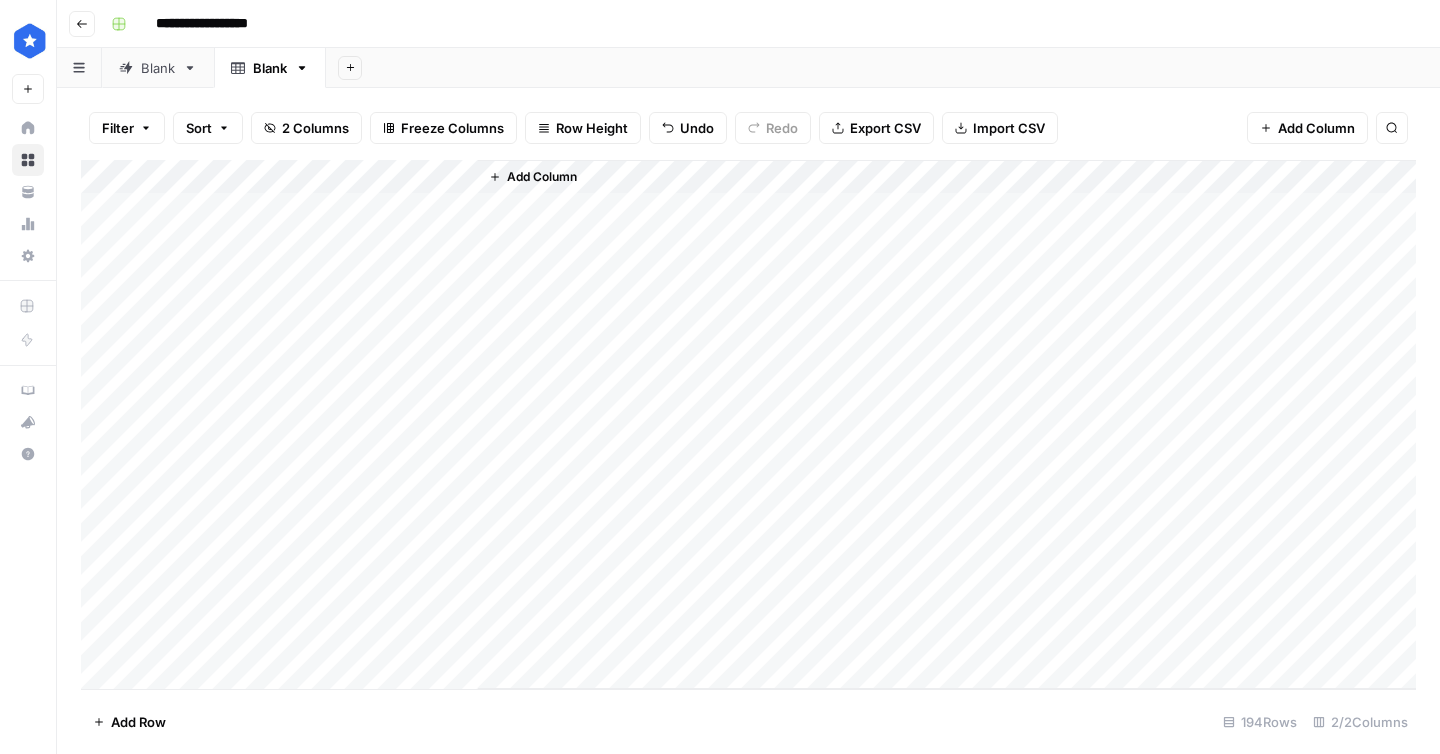 click on "Add Column" at bounding box center (748, 424) 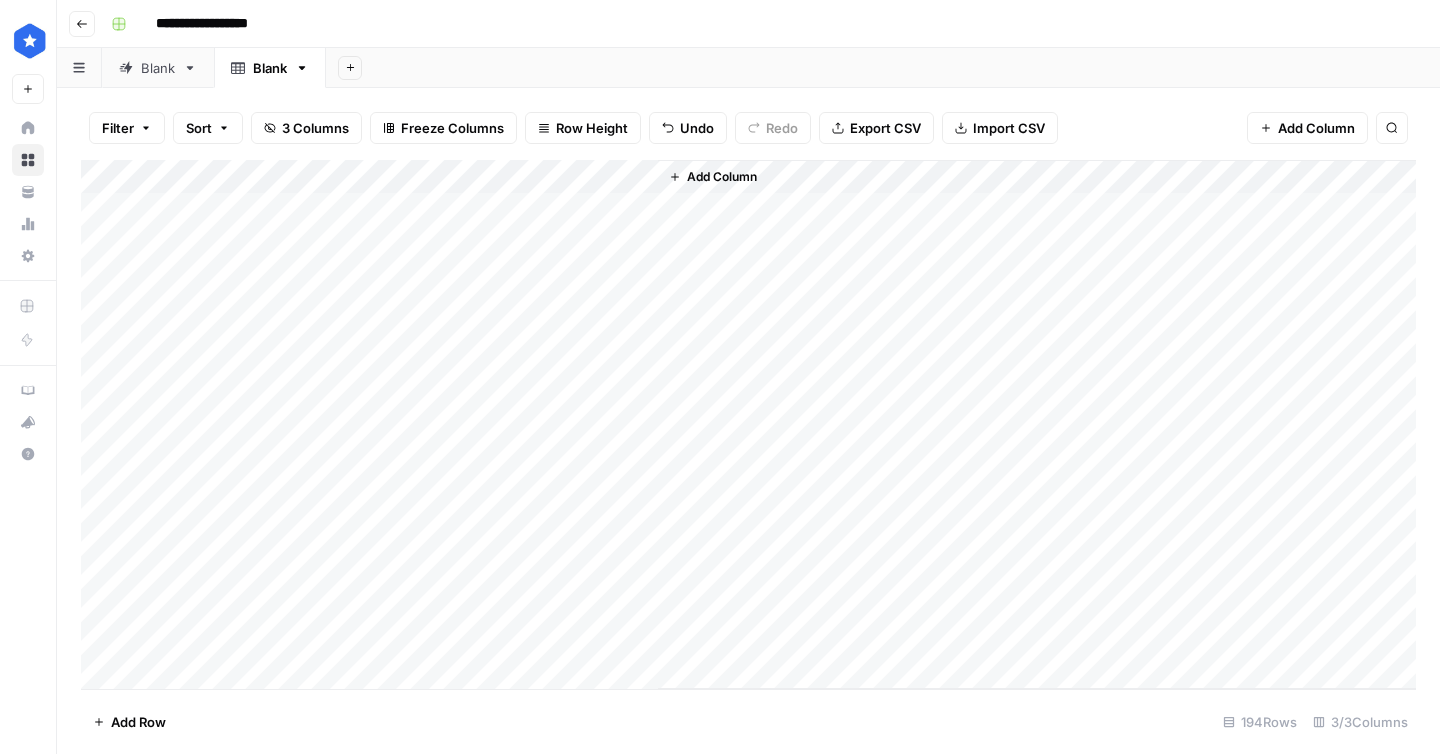 click on "Add Column" at bounding box center [748, 424] 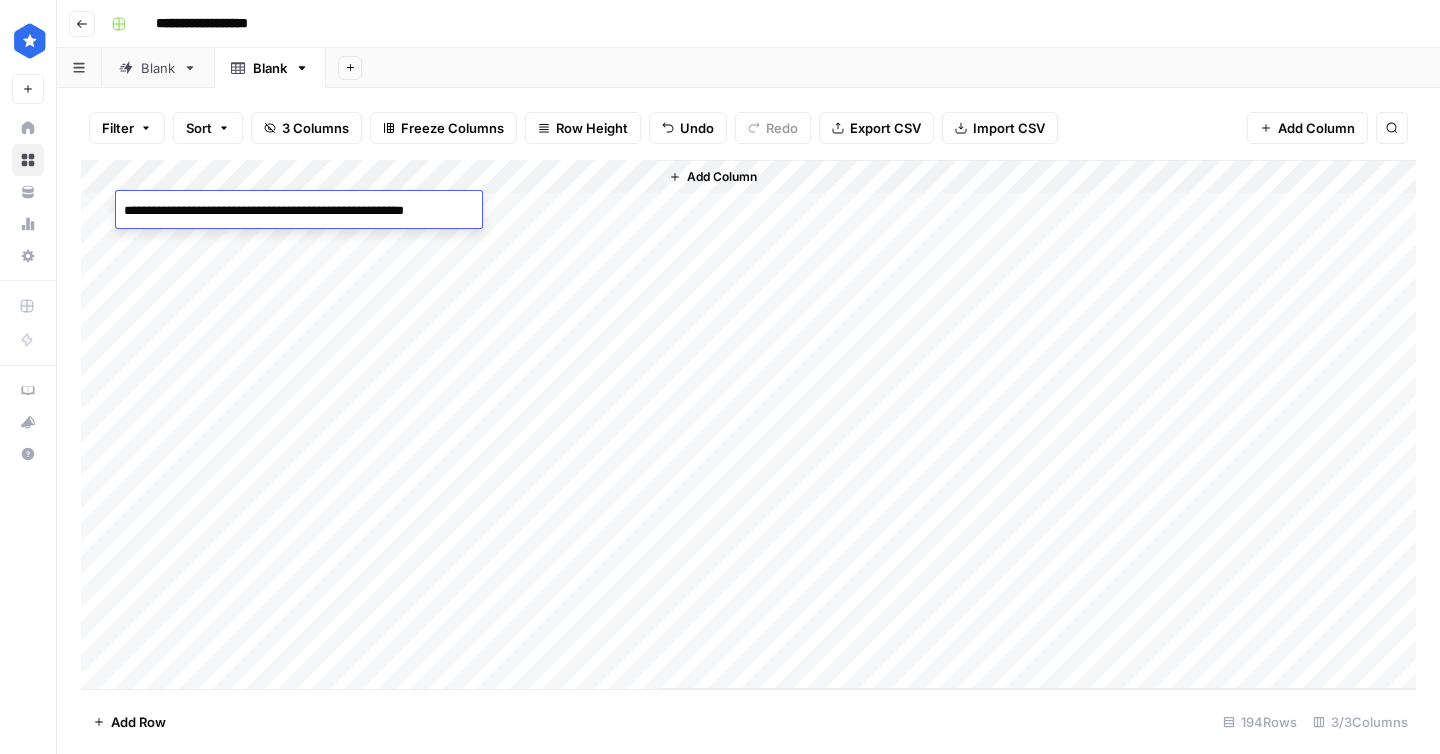 click on "Add Column" at bounding box center (748, 424) 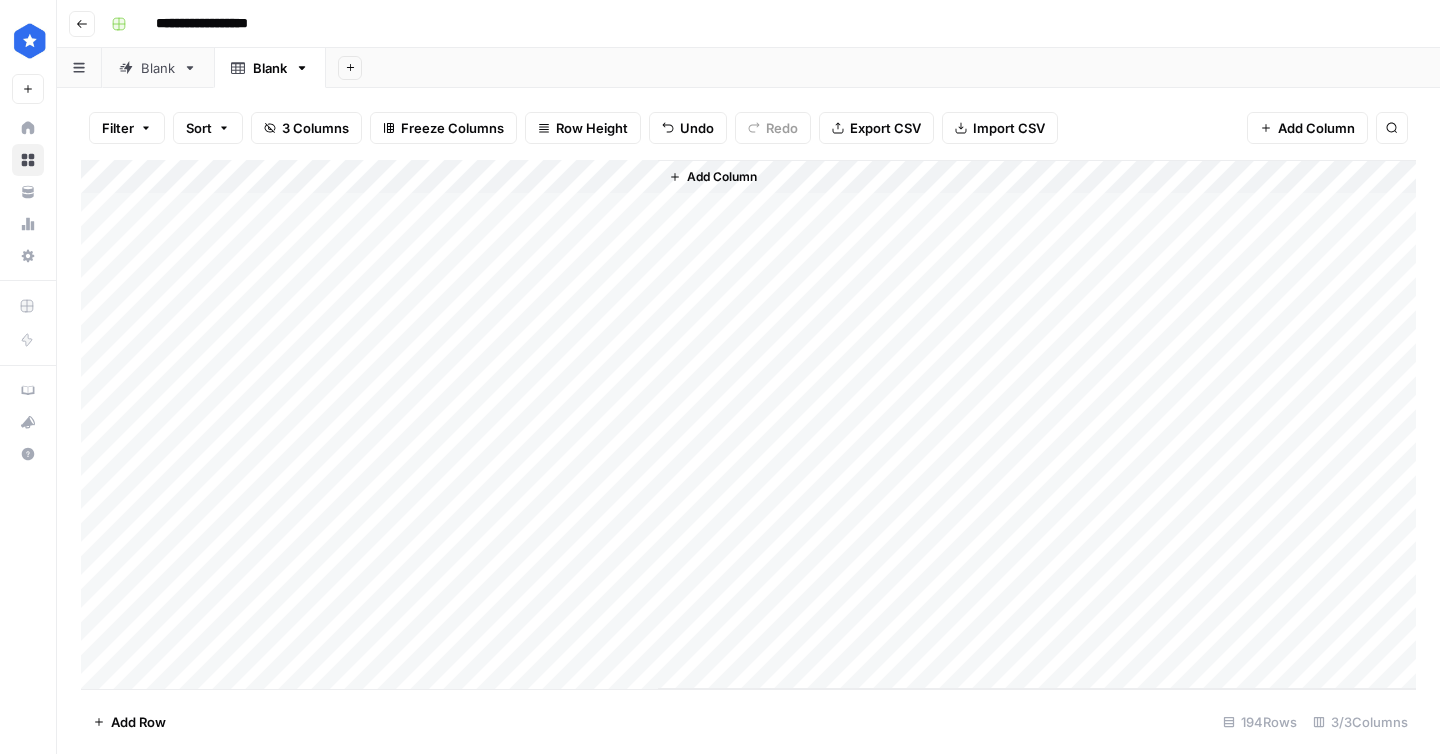 click on "Add Column" at bounding box center [748, 424] 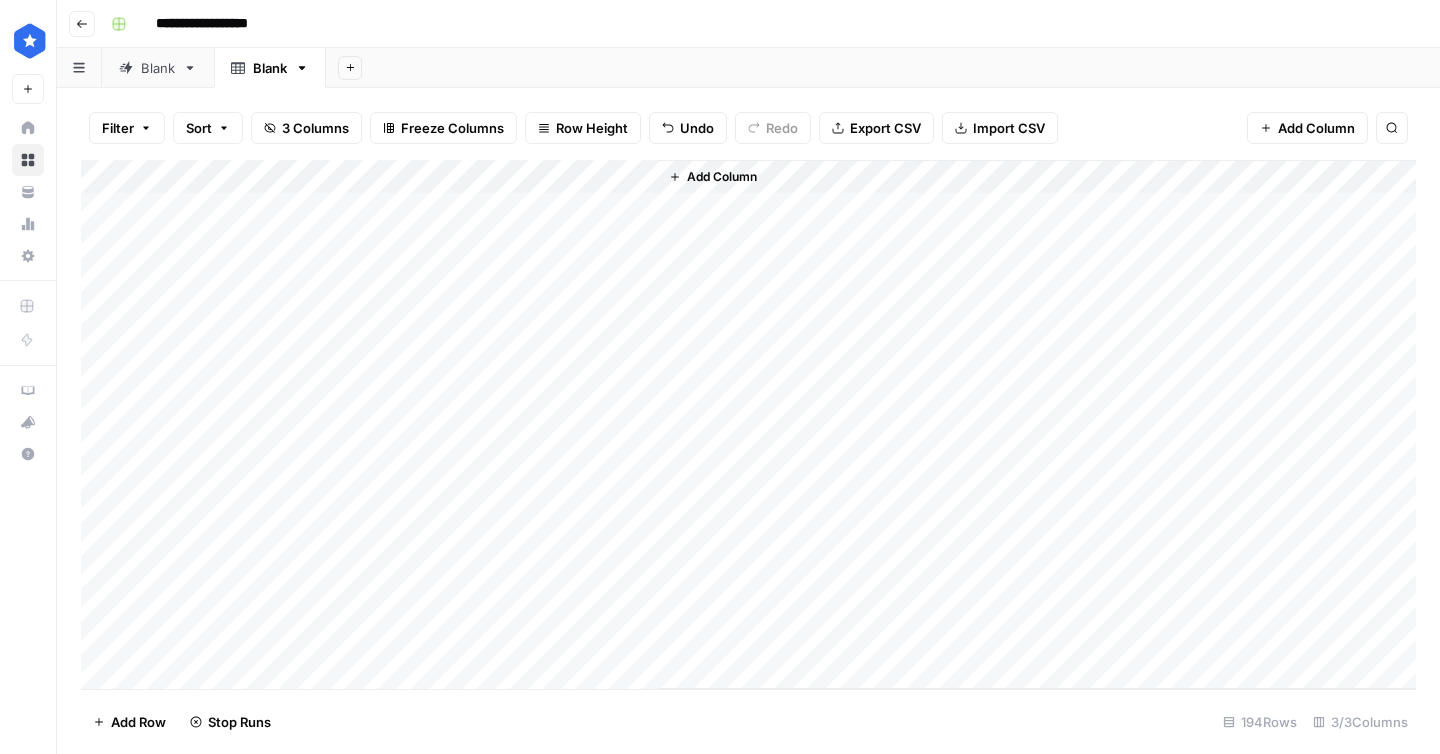 click on "Add Column" at bounding box center [748, 424] 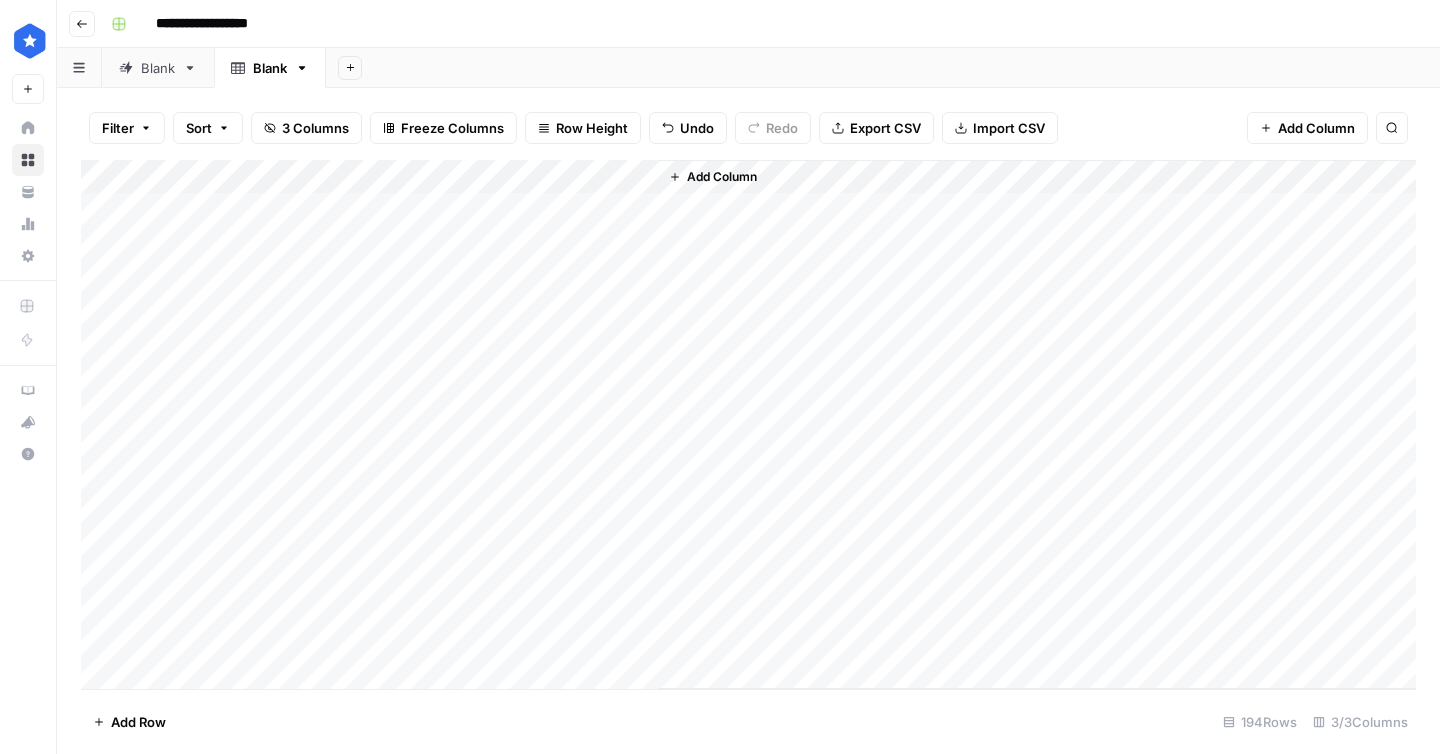 click on "Add Column" at bounding box center [748, 424] 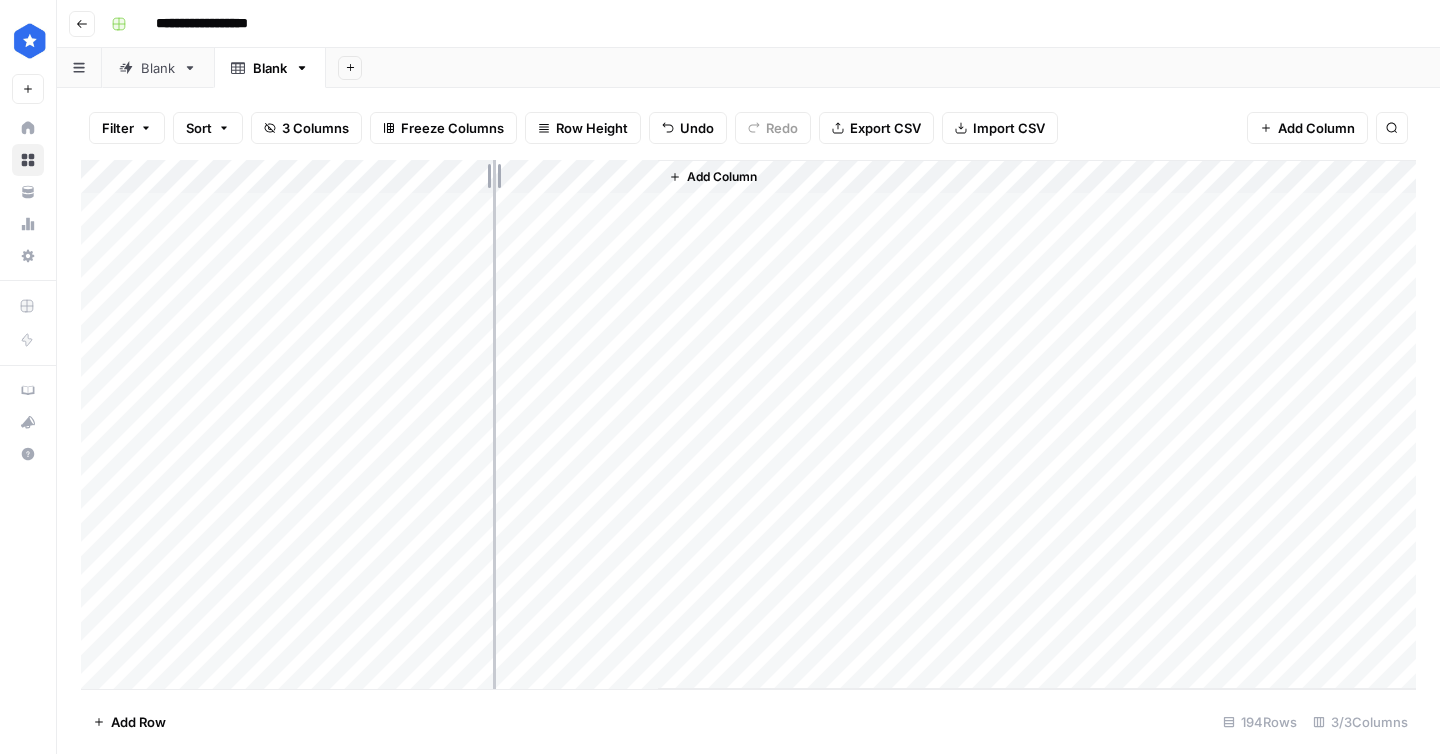 drag, startPoint x: 295, startPoint y: 175, endPoint x: 500, endPoint y: 182, distance: 205.11948 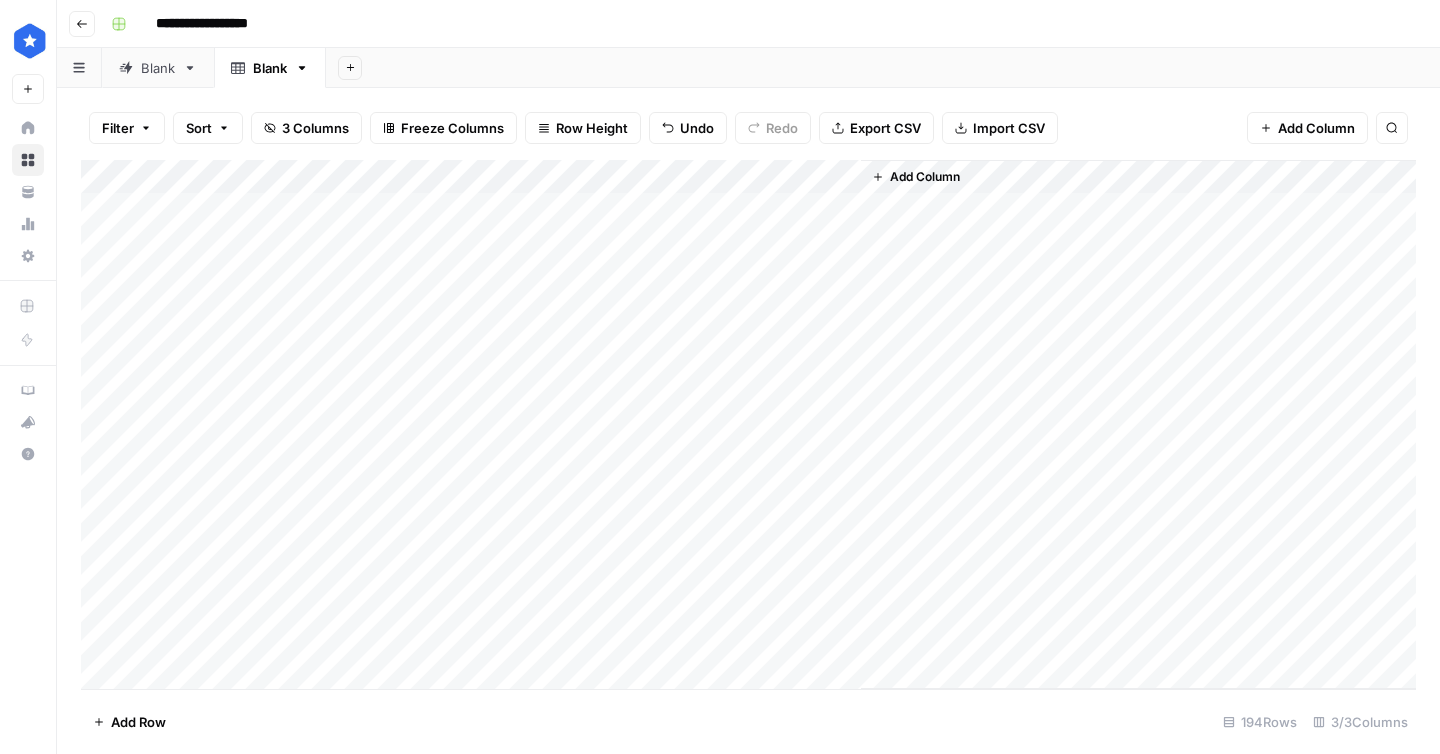 click on "Add Column" at bounding box center (748, 424) 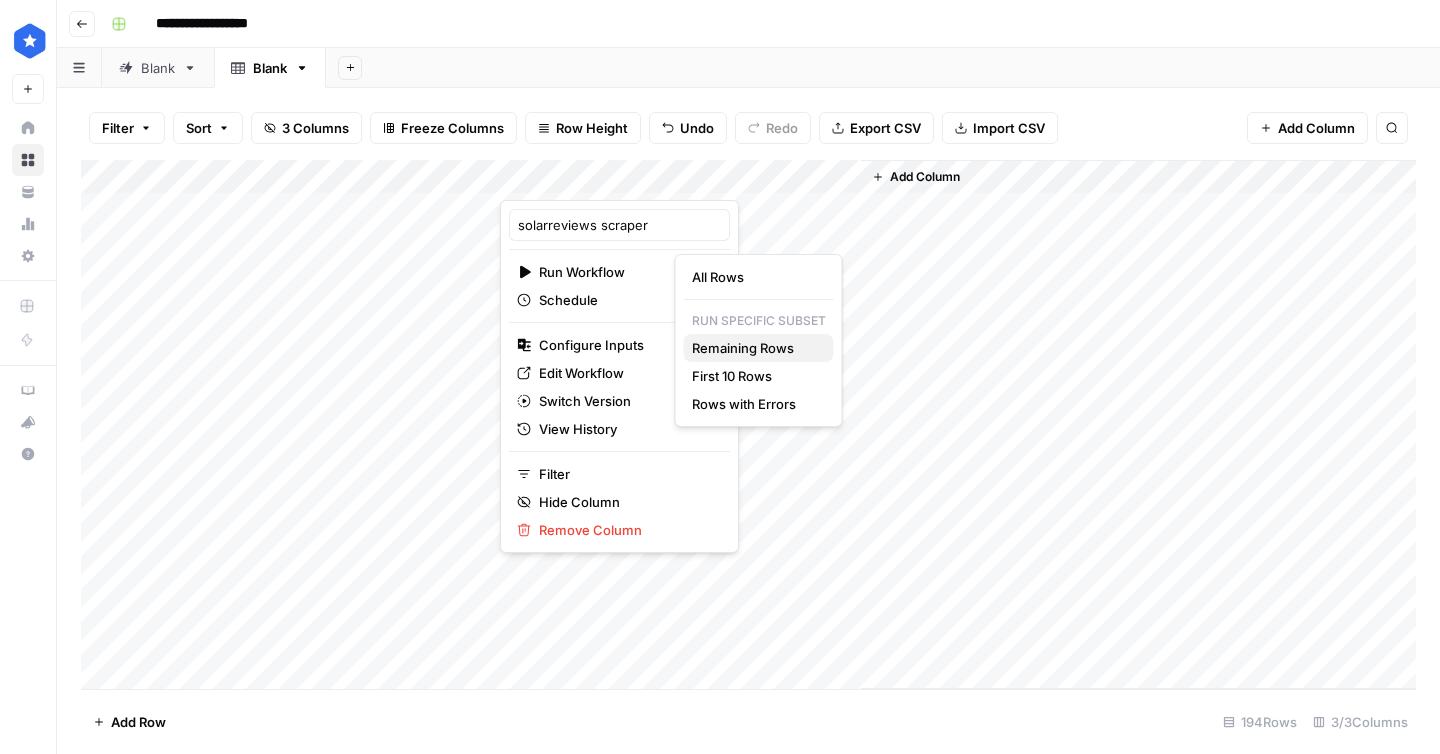 click on "Remaining Rows" at bounding box center (755, 348) 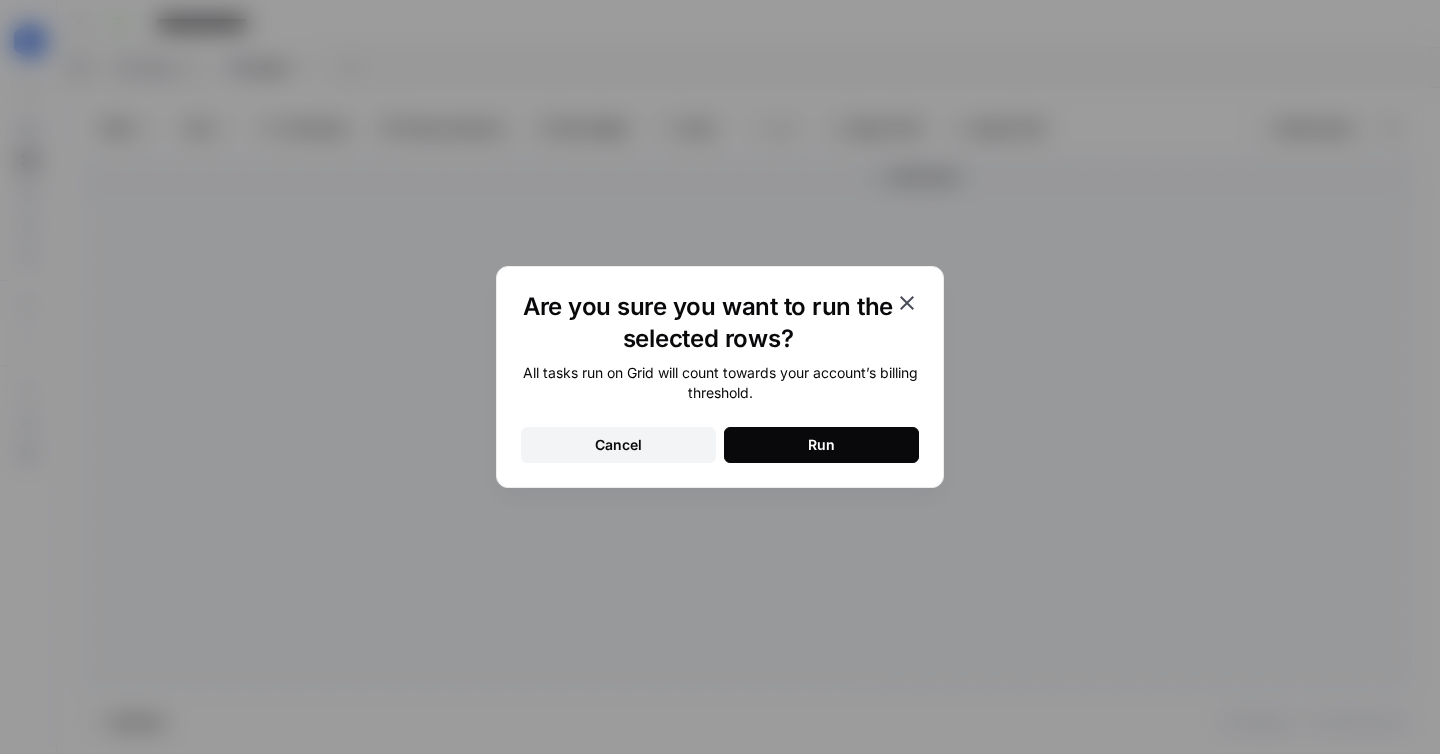 click on "Run" at bounding box center [821, 445] 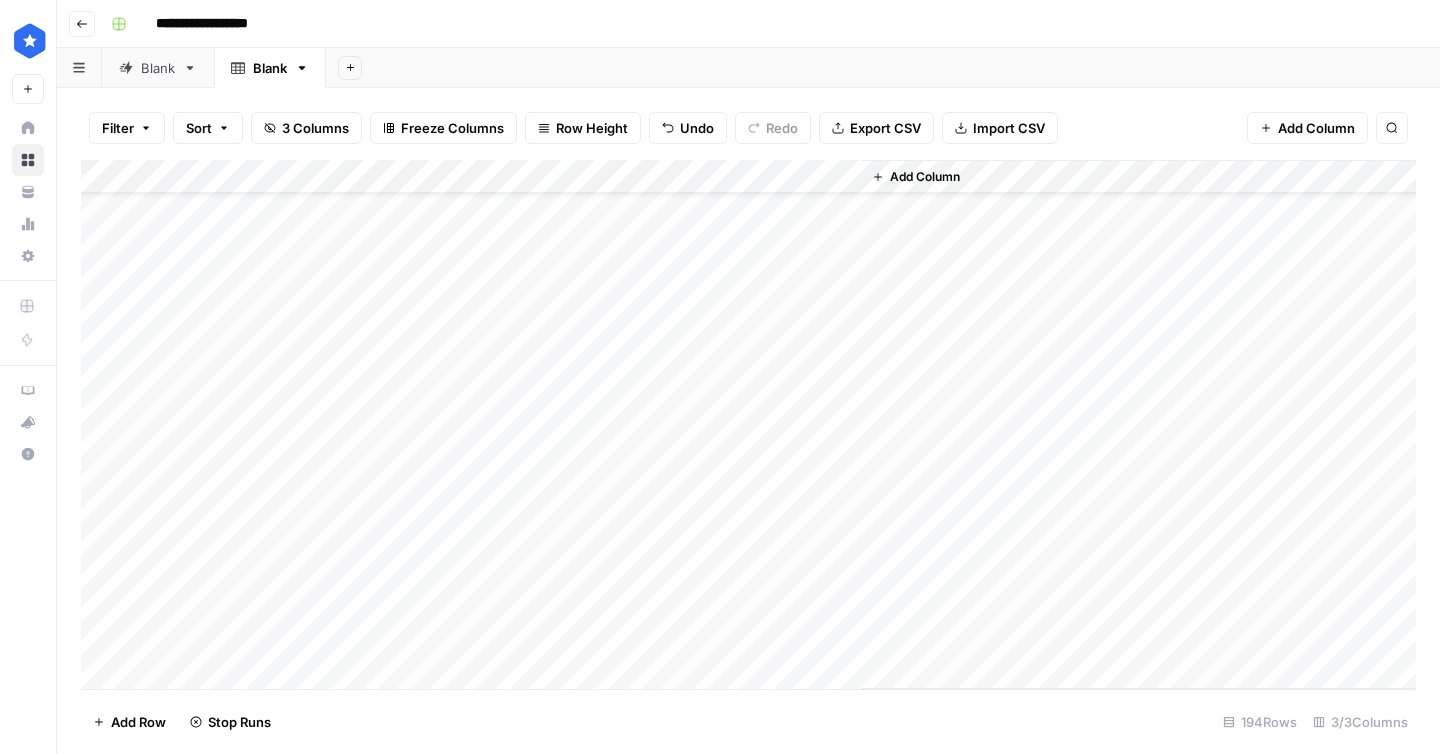 scroll, scrollTop: 0, scrollLeft: 0, axis: both 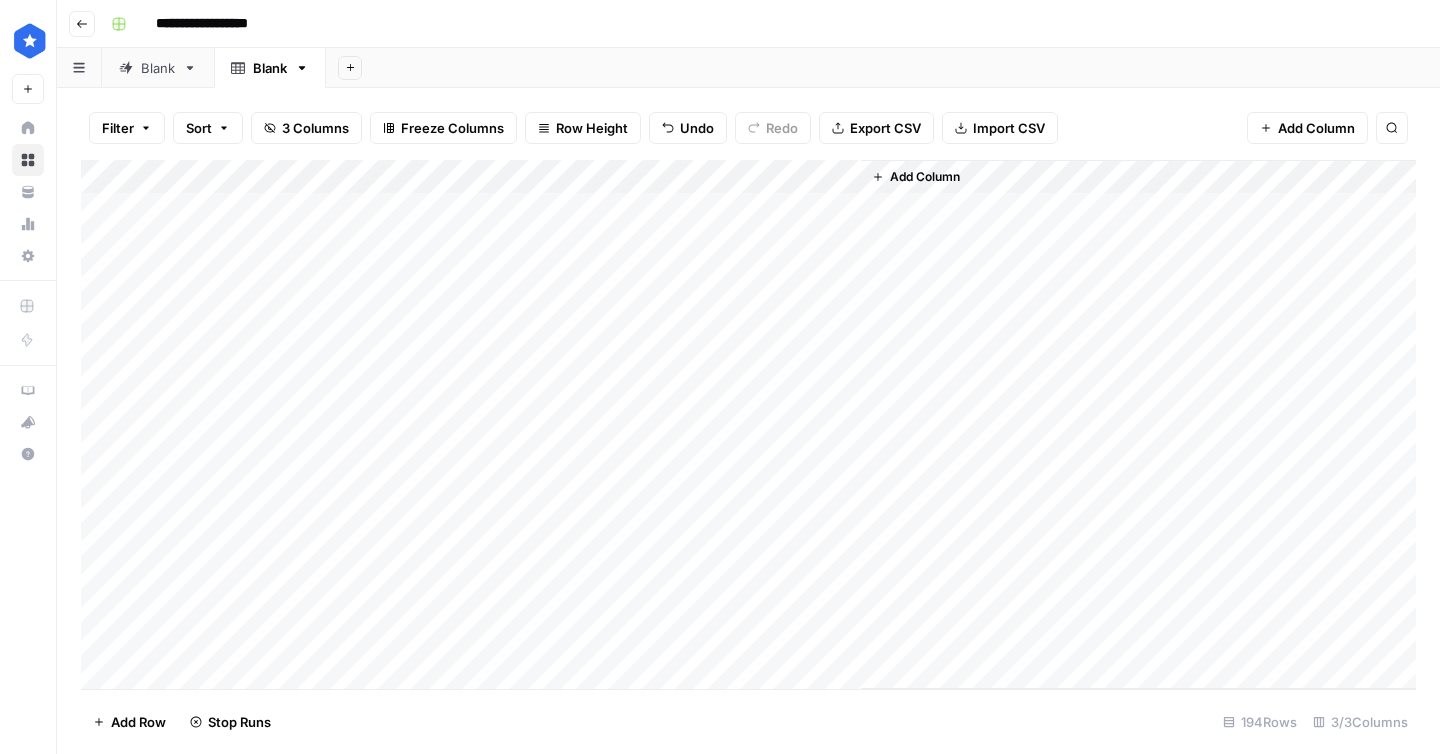 click on "Add Column" at bounding box center (748, 424) 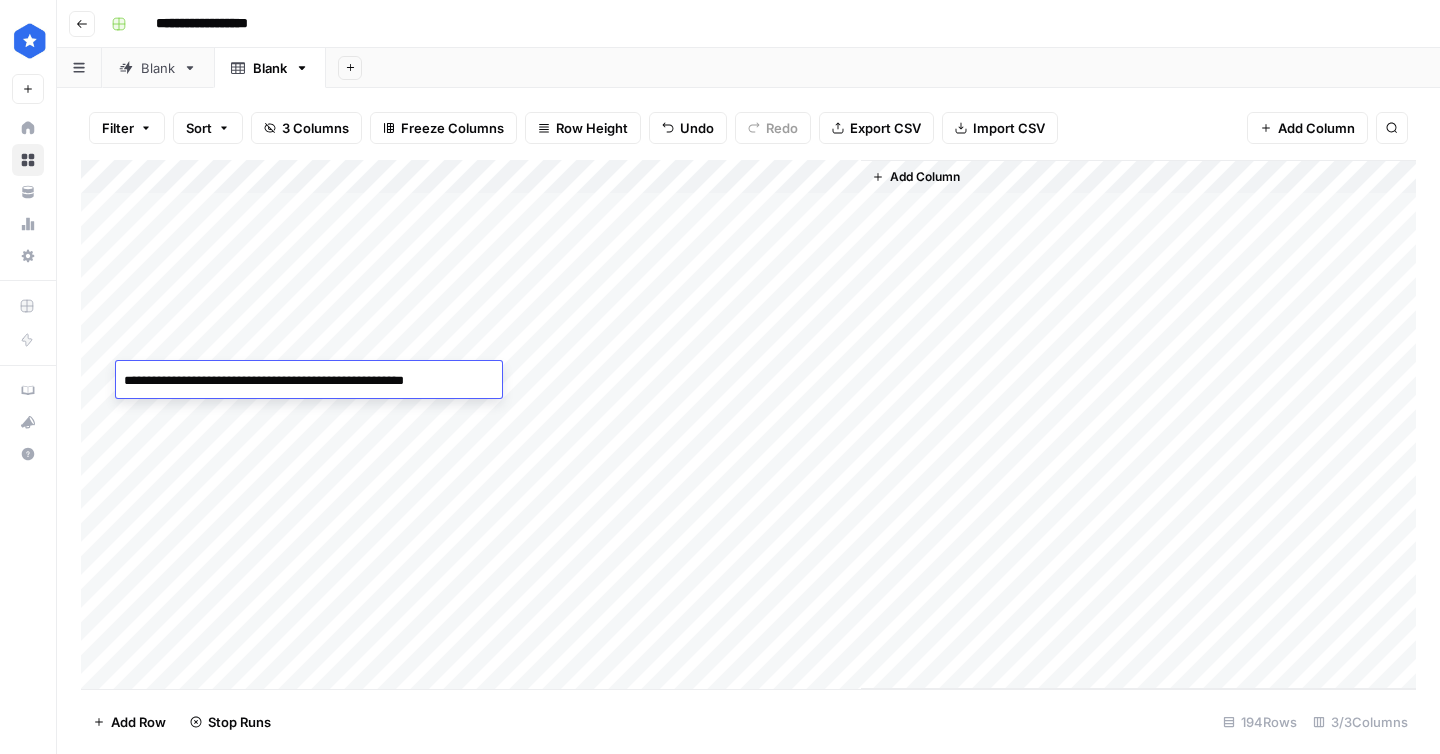 click on "Add Column" at bounding box center (748, 424) 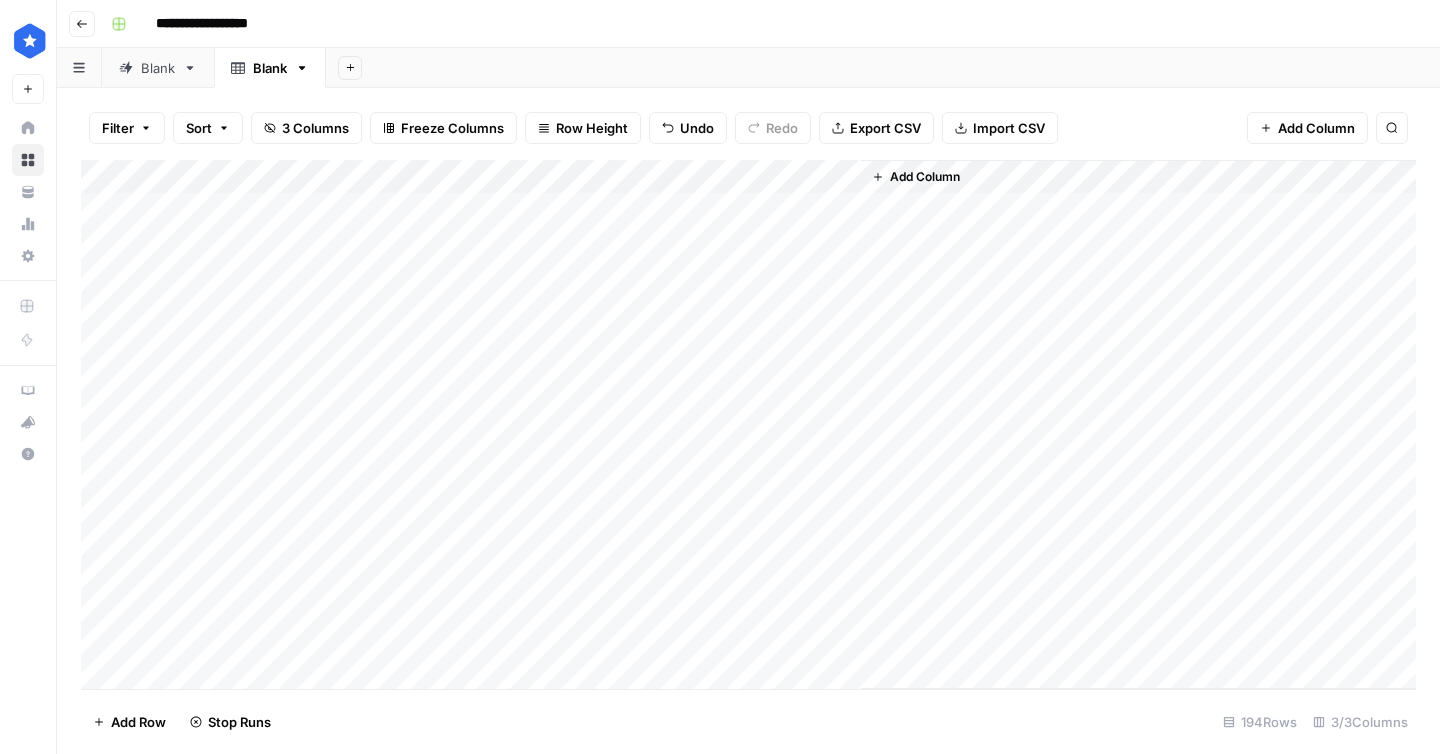click on "Add Column" at bounding box center (748, 424) 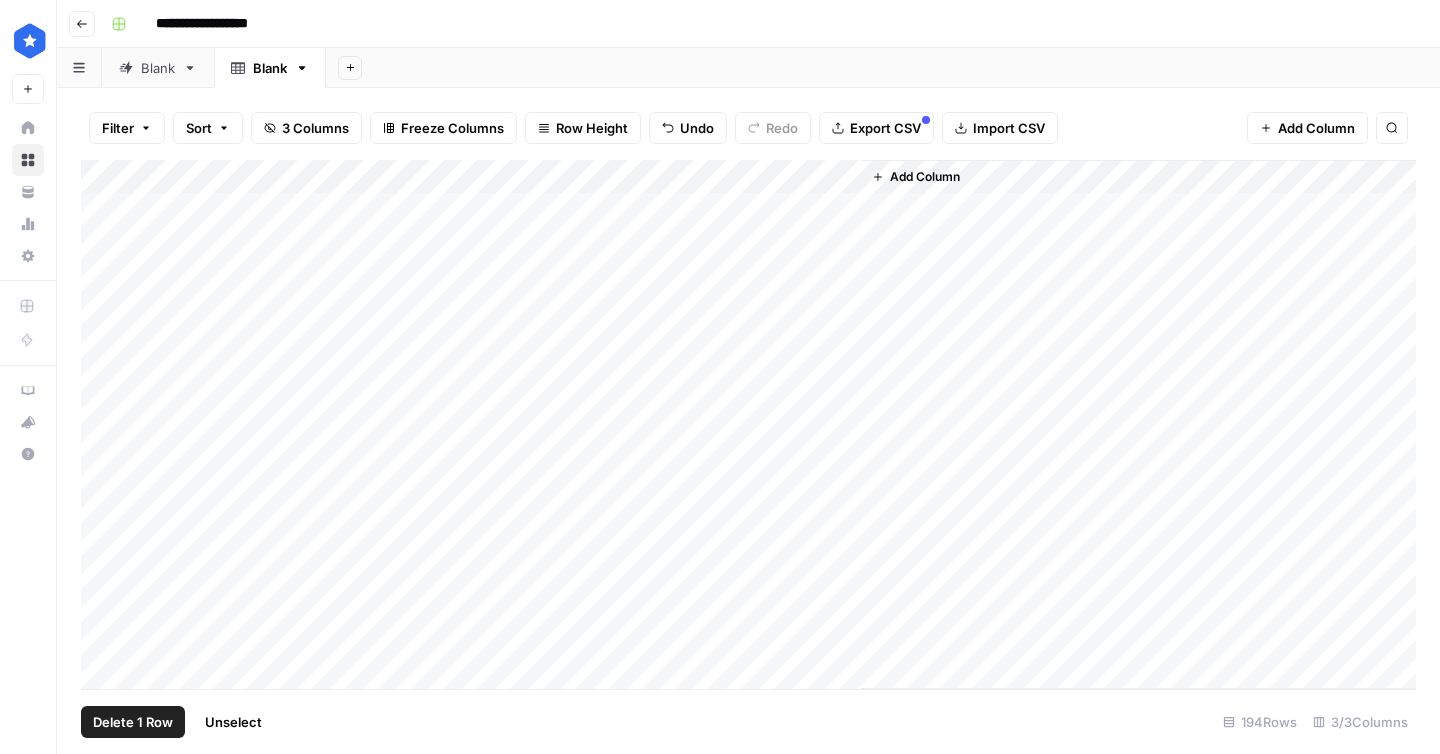 click on "Add Column" at bounding box center (748, 424) 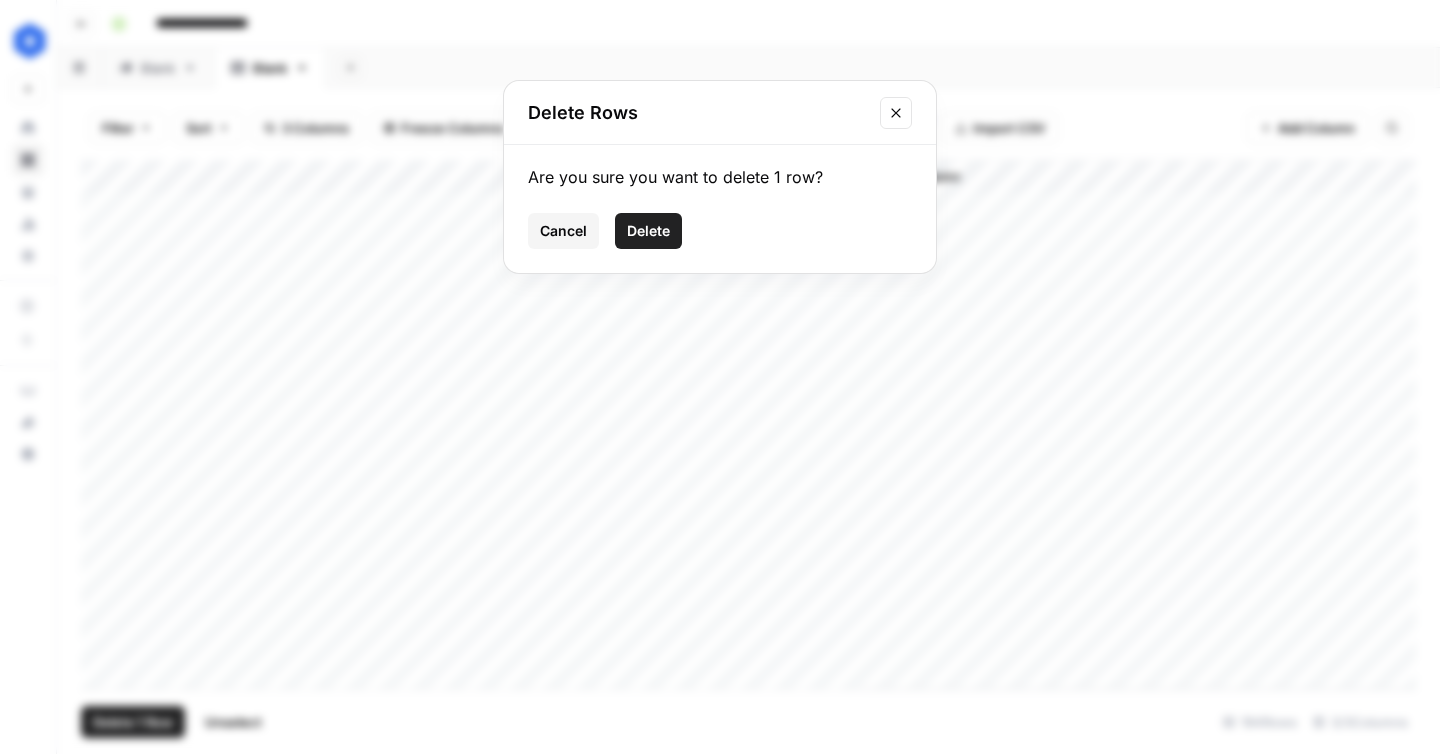 click on "Delete" at bounding box center [648, 231] 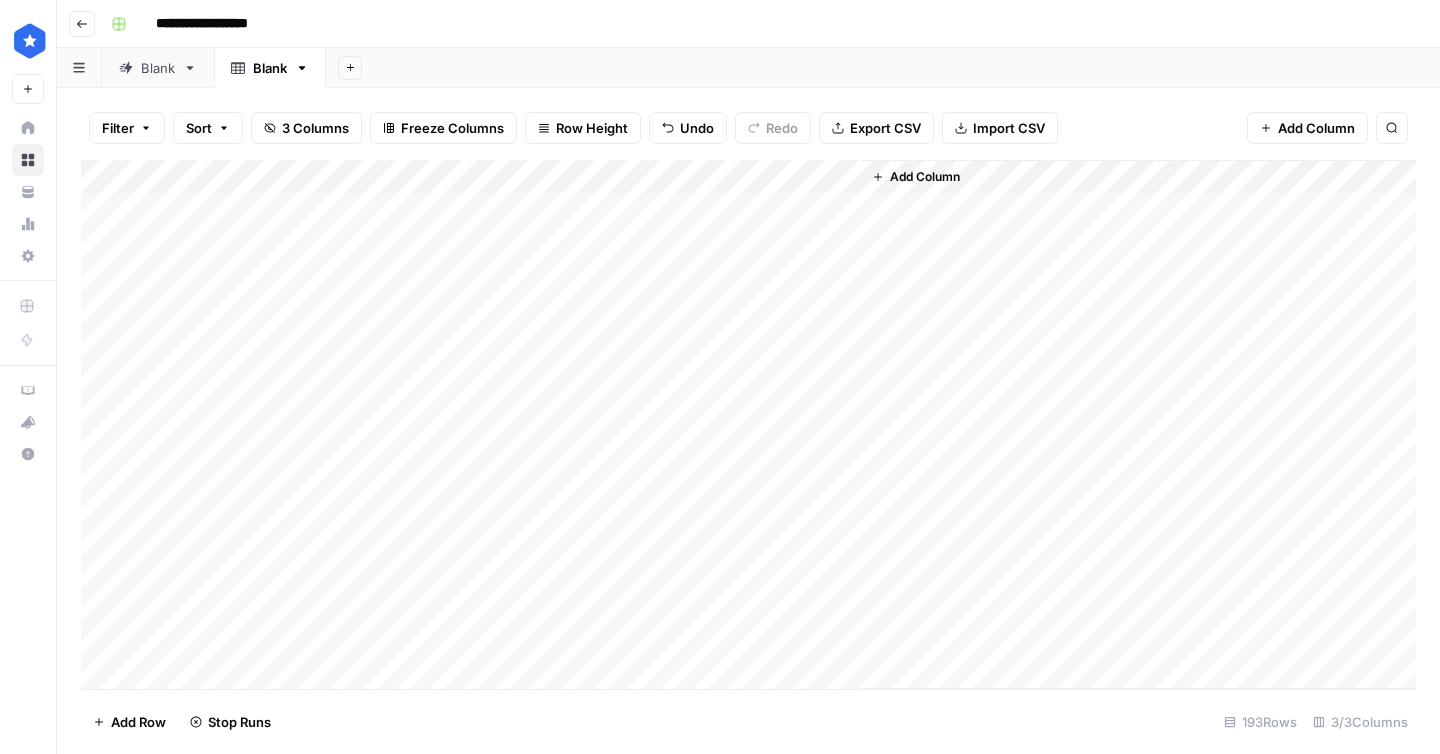 click on "Blank" at bounding box center (158, 68) 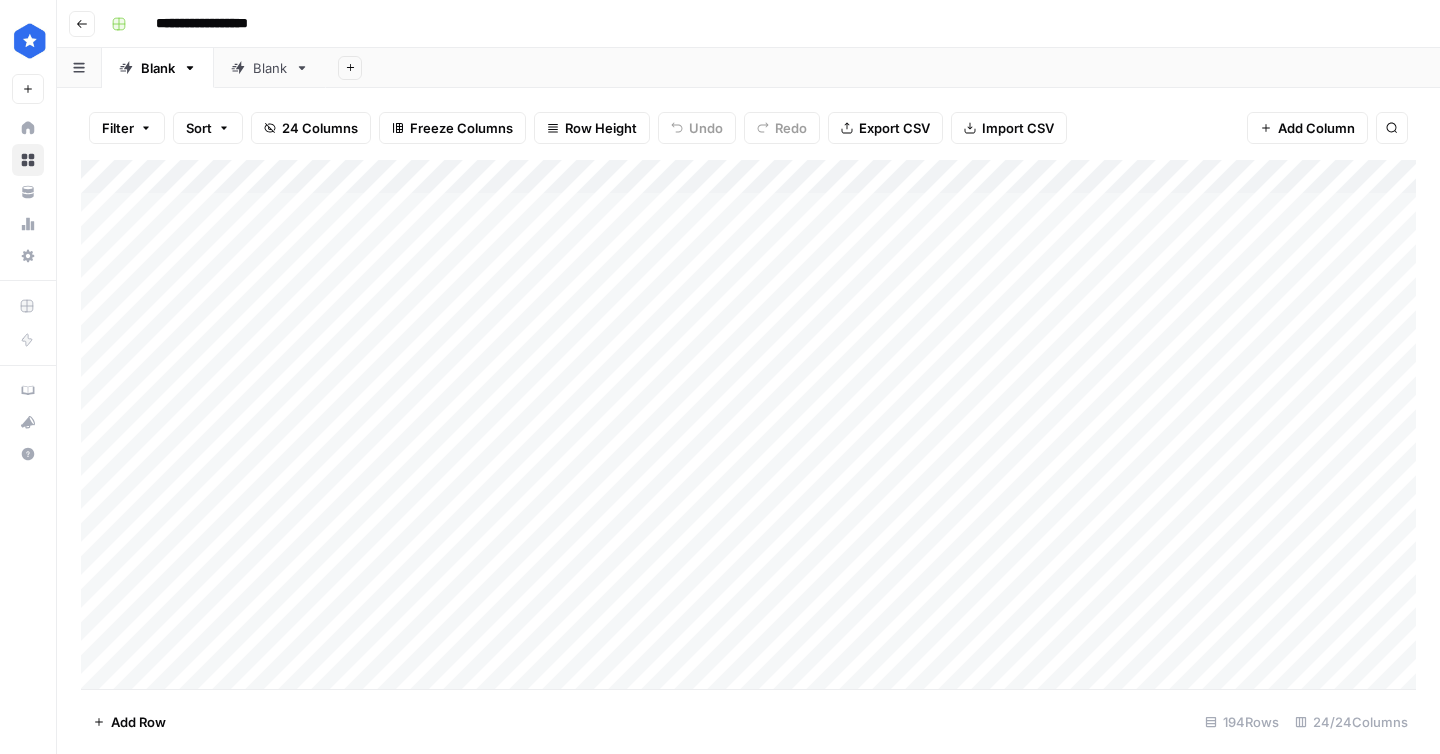 click on "Add Column" at bounding box center [748, 424] 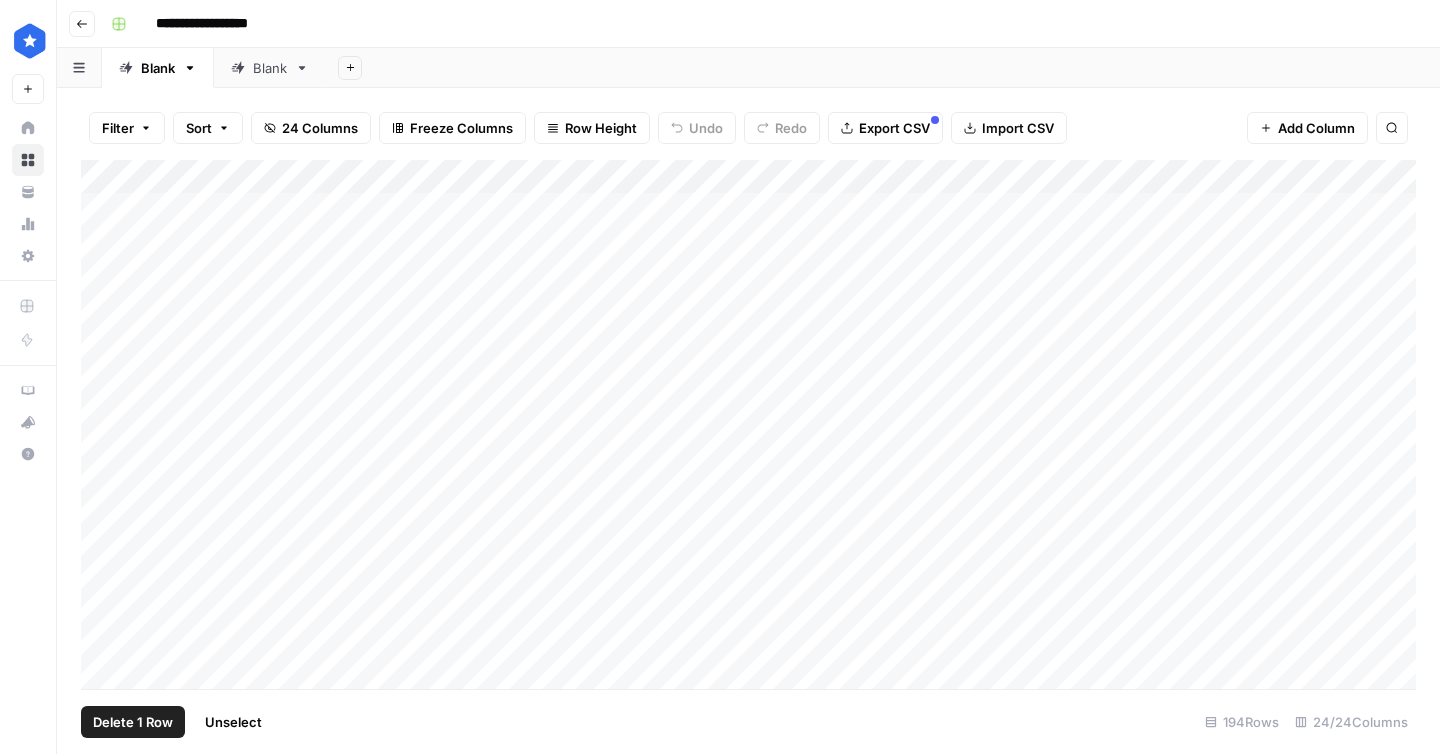 click on "Delete 1 Row" at bounding box center [133, 722] 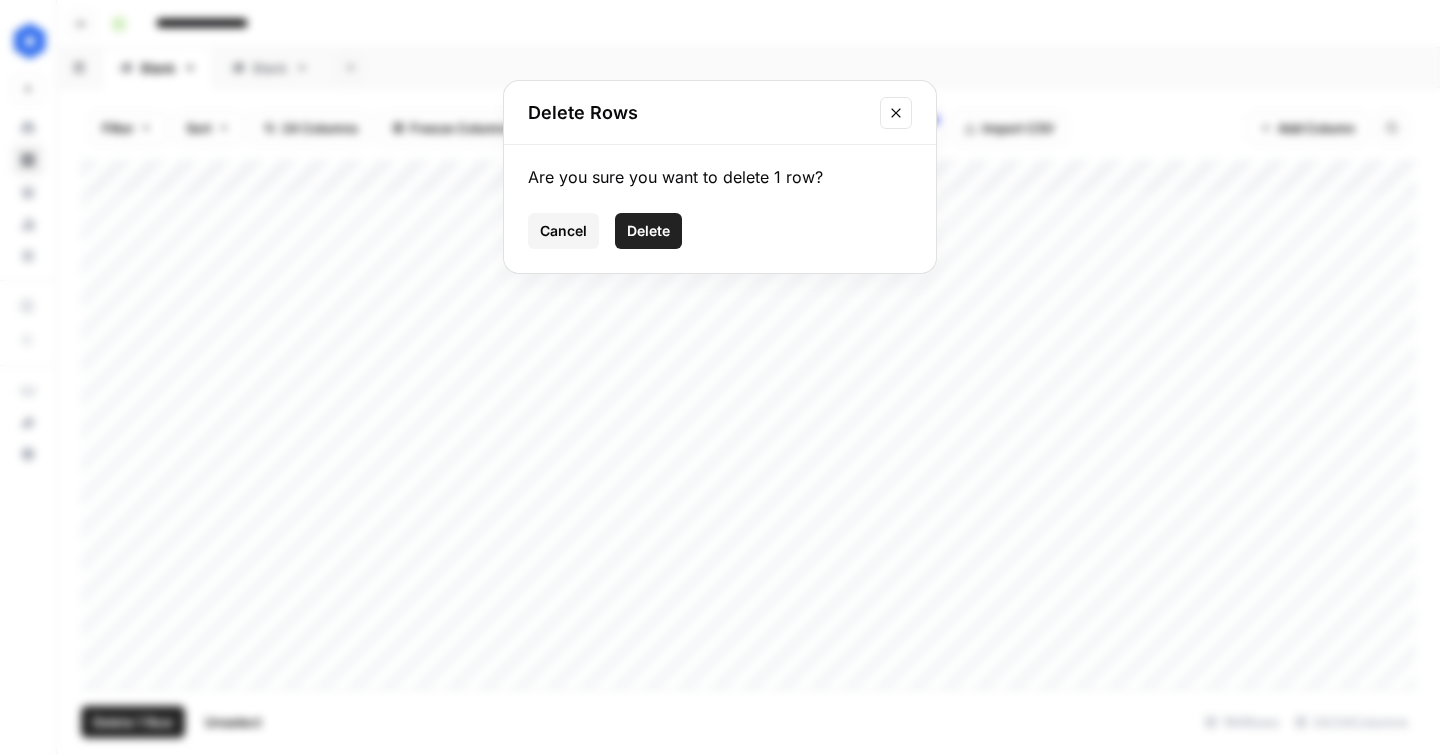 click on "Delete" at bounding box center [648, 231] 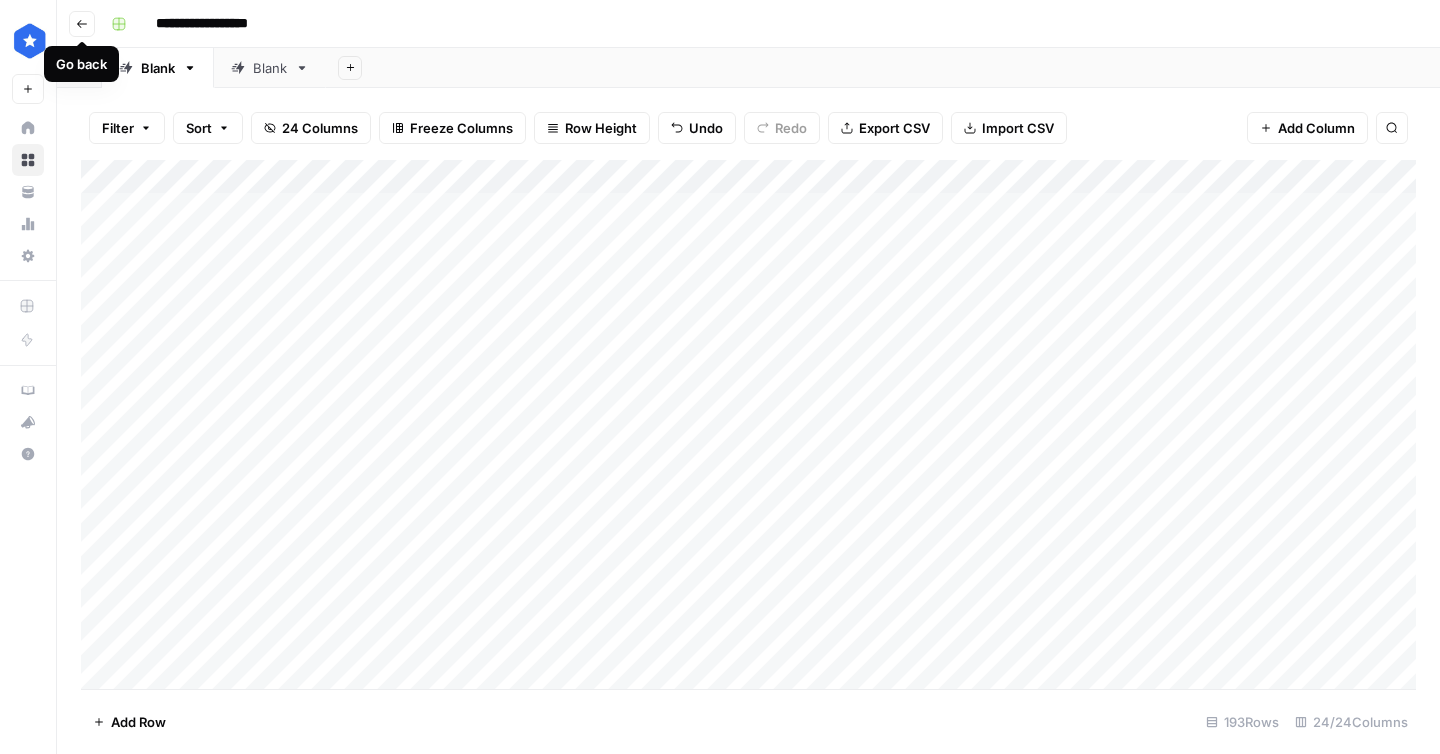 click on "Blank" at bounding box center [270, 68] 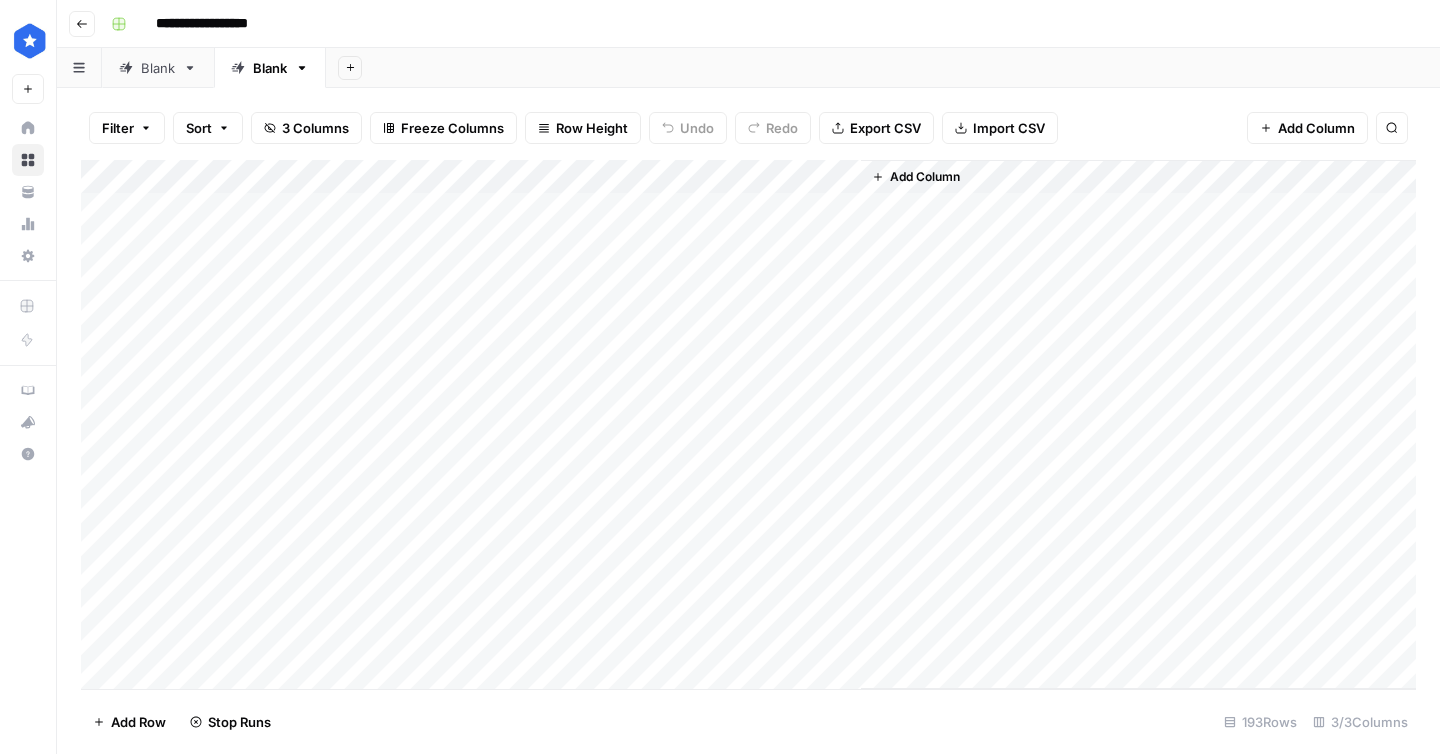click on "Blank" at bounding box center [259, 68] 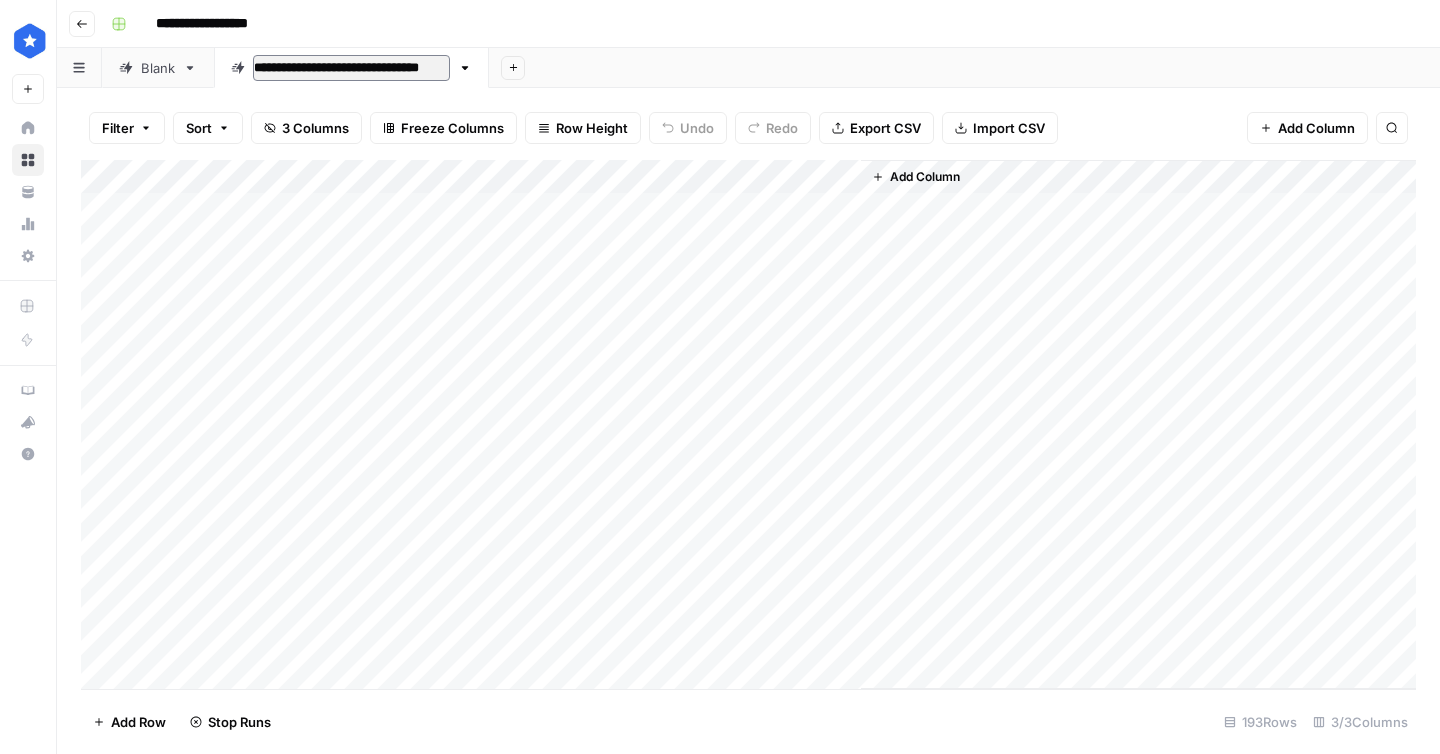 type on "**********" 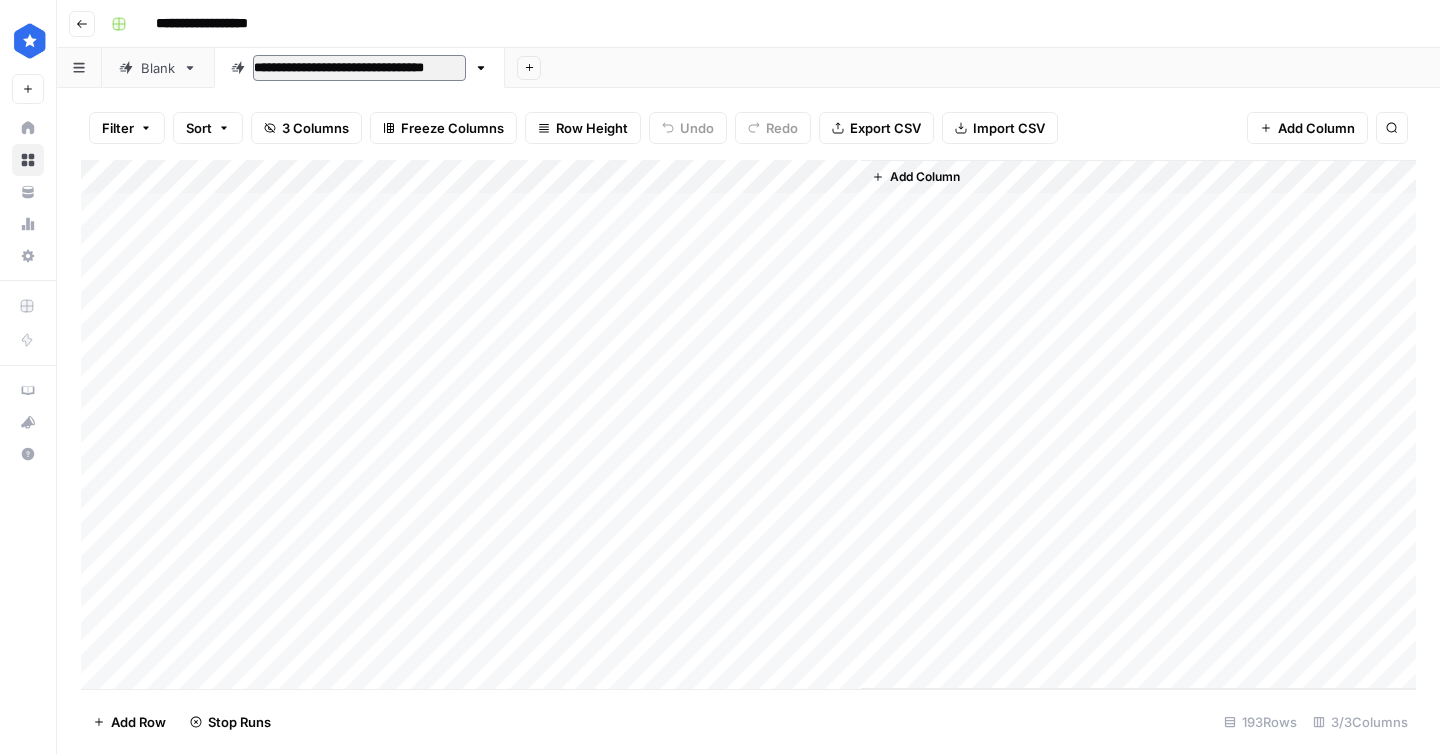 type 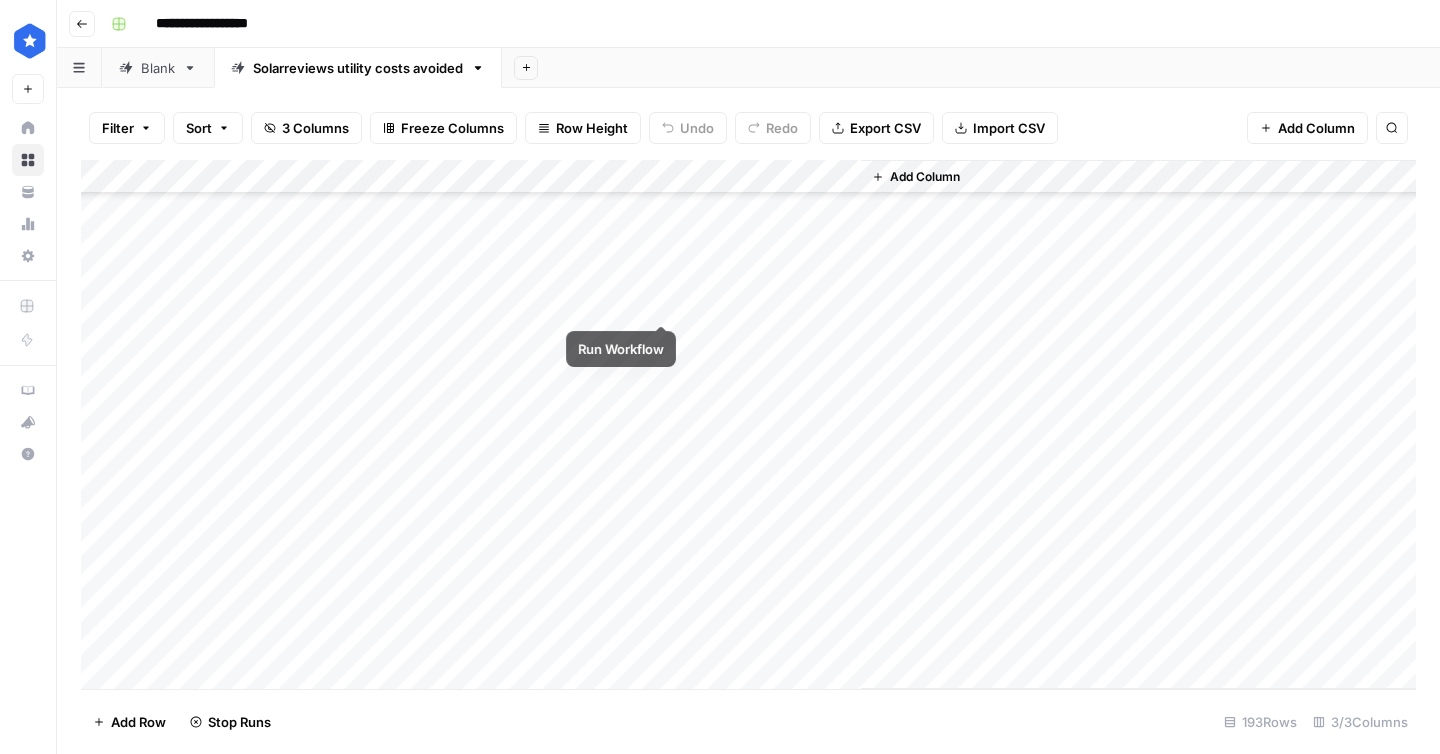 scroll, scrollTop: 0, scrollLeft: 0, axis: both 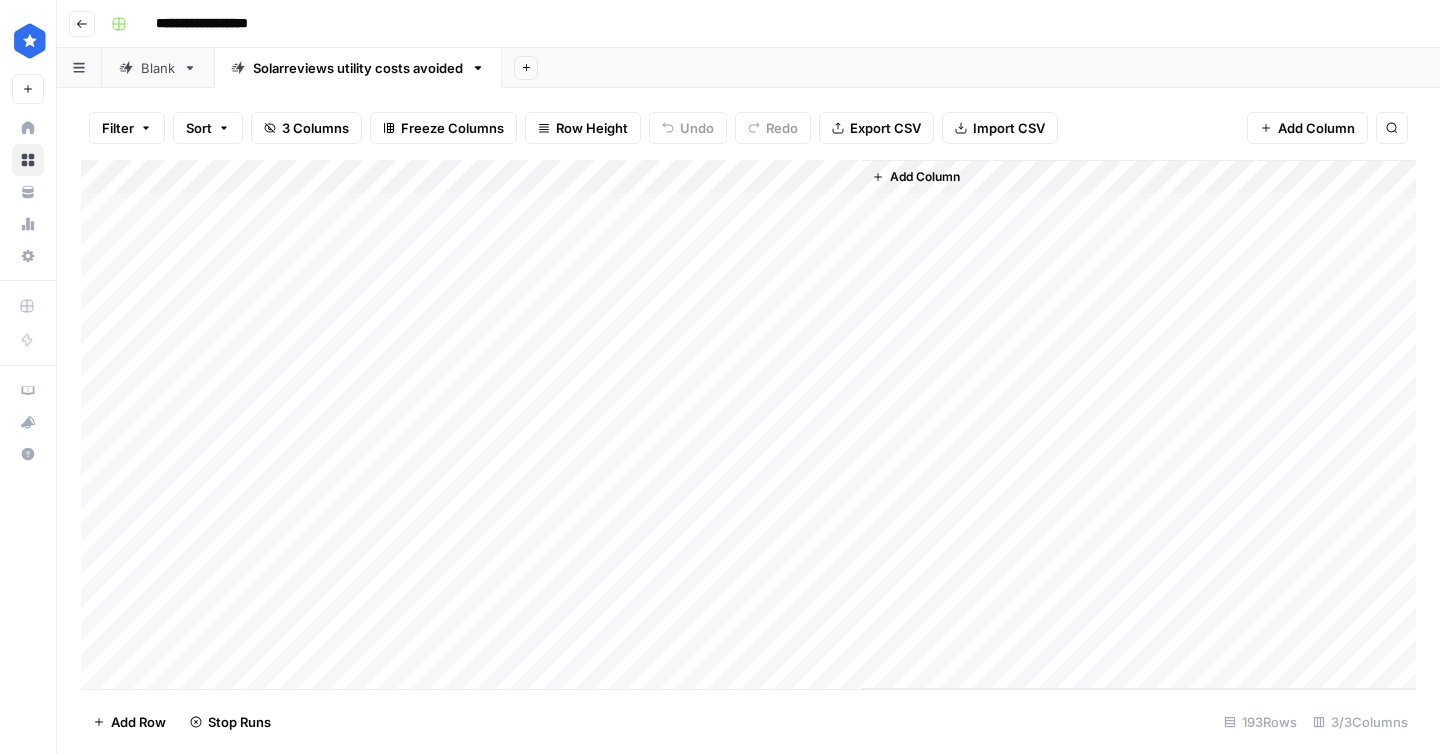 click on "Add Column" at bounding box center (748, 424) 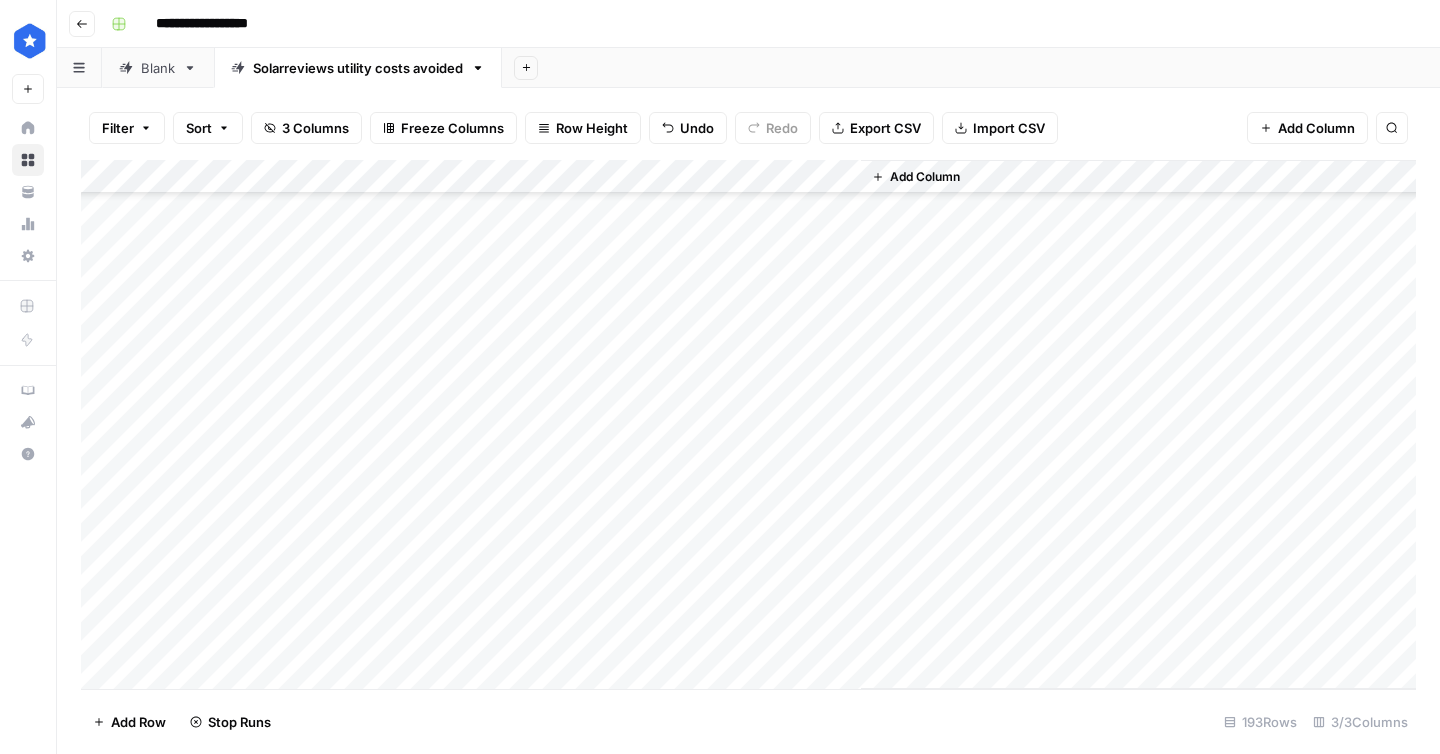 scroll, scrollTop: 3998, scrollLeft: 0, axis: vertical 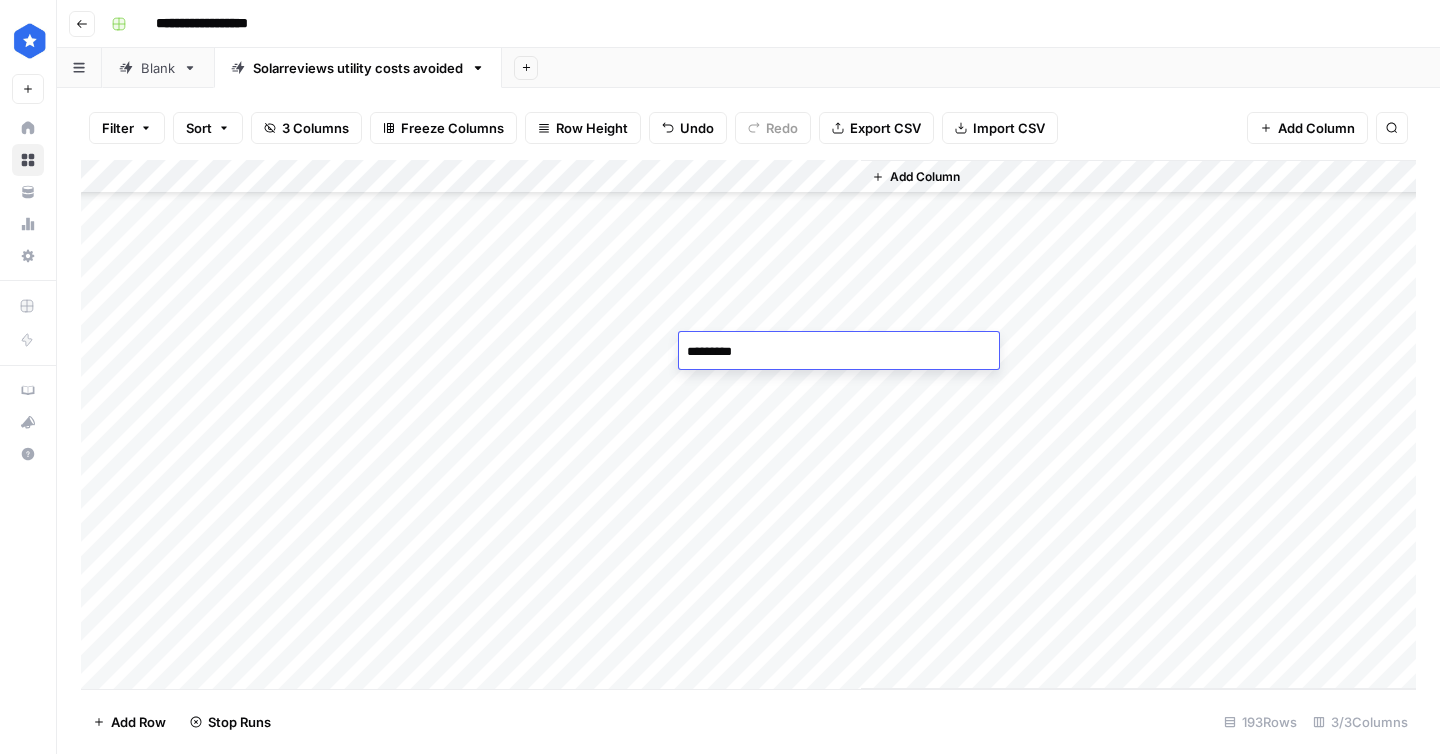 click on "Add Column" at bounding box center (748, 424) 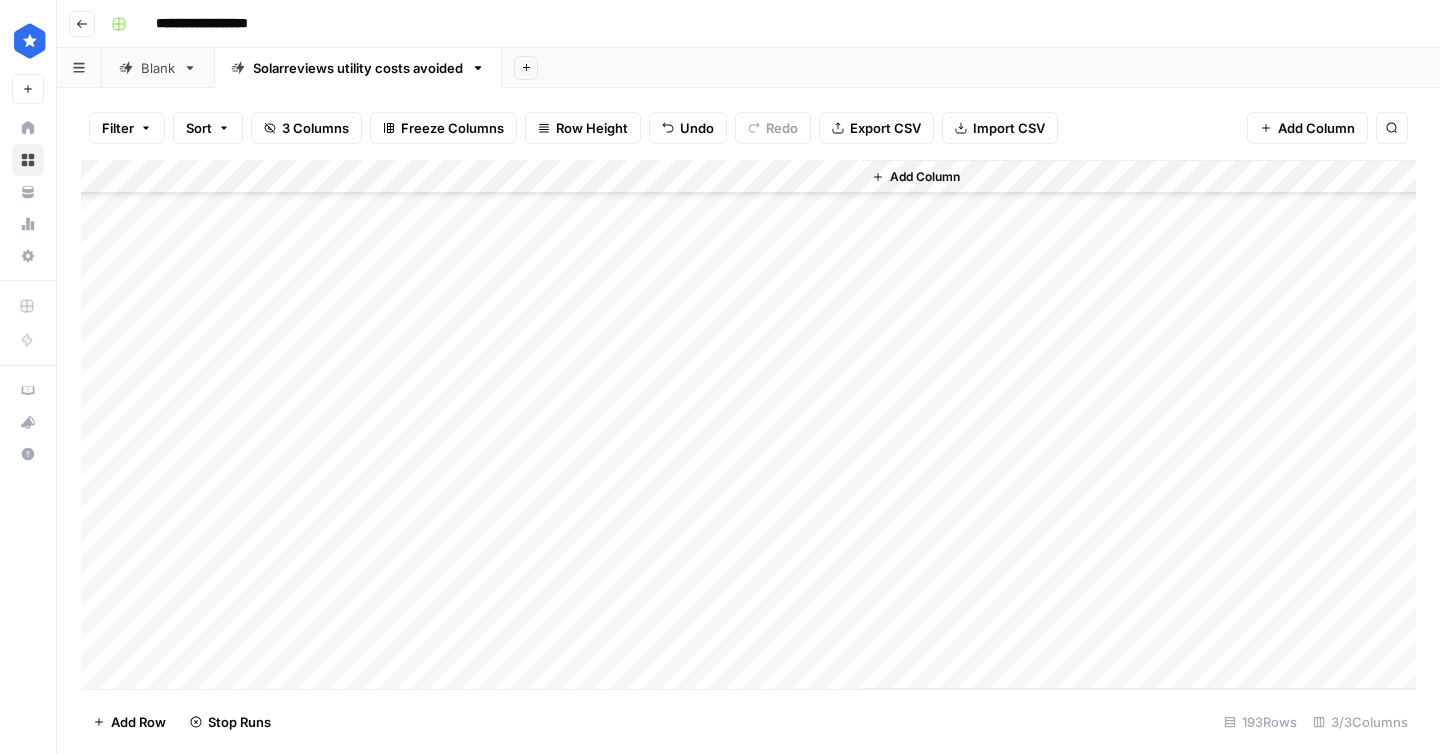 click on "Add Column" at bounding box center [748, 424] 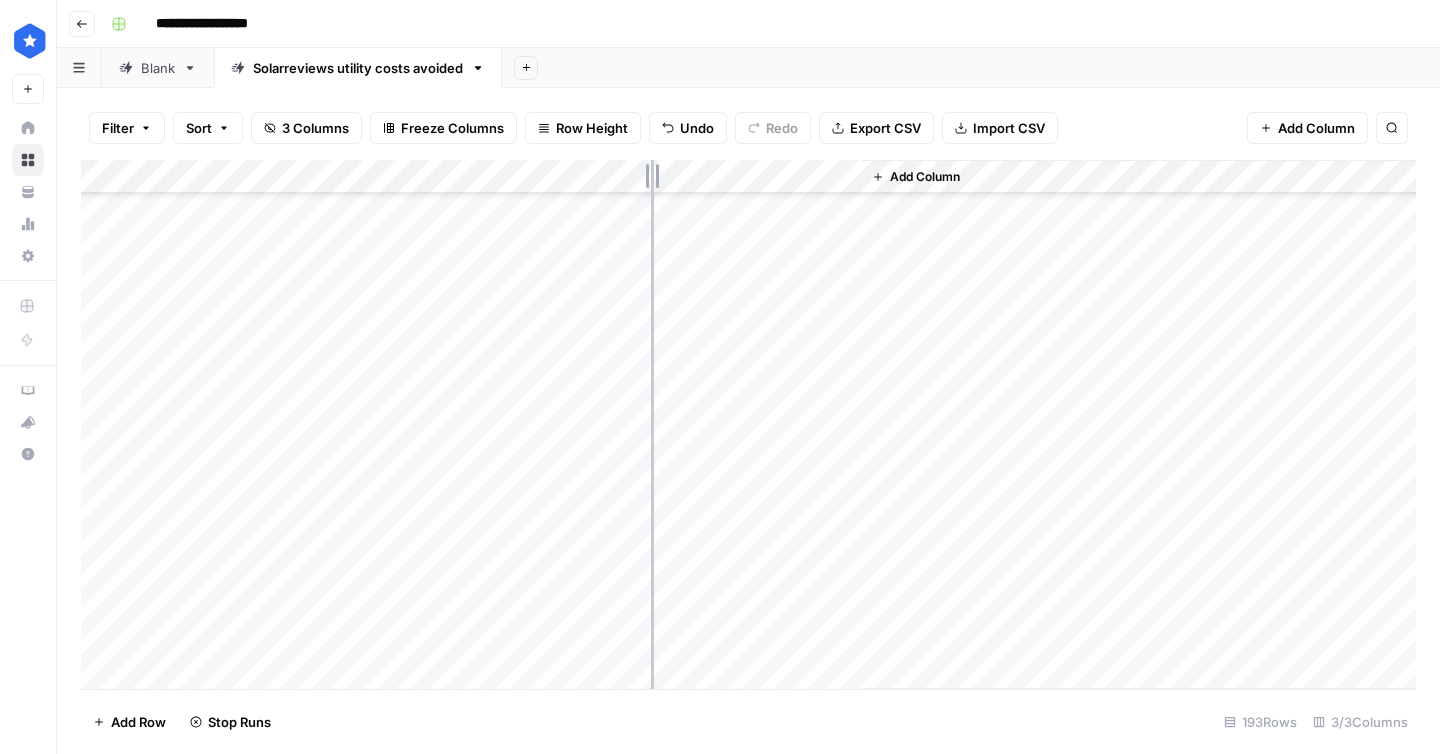 drag, startPoint x: 504, startPoint y: 184, endPoint x: 689, endPoint y: 184, distance: 185 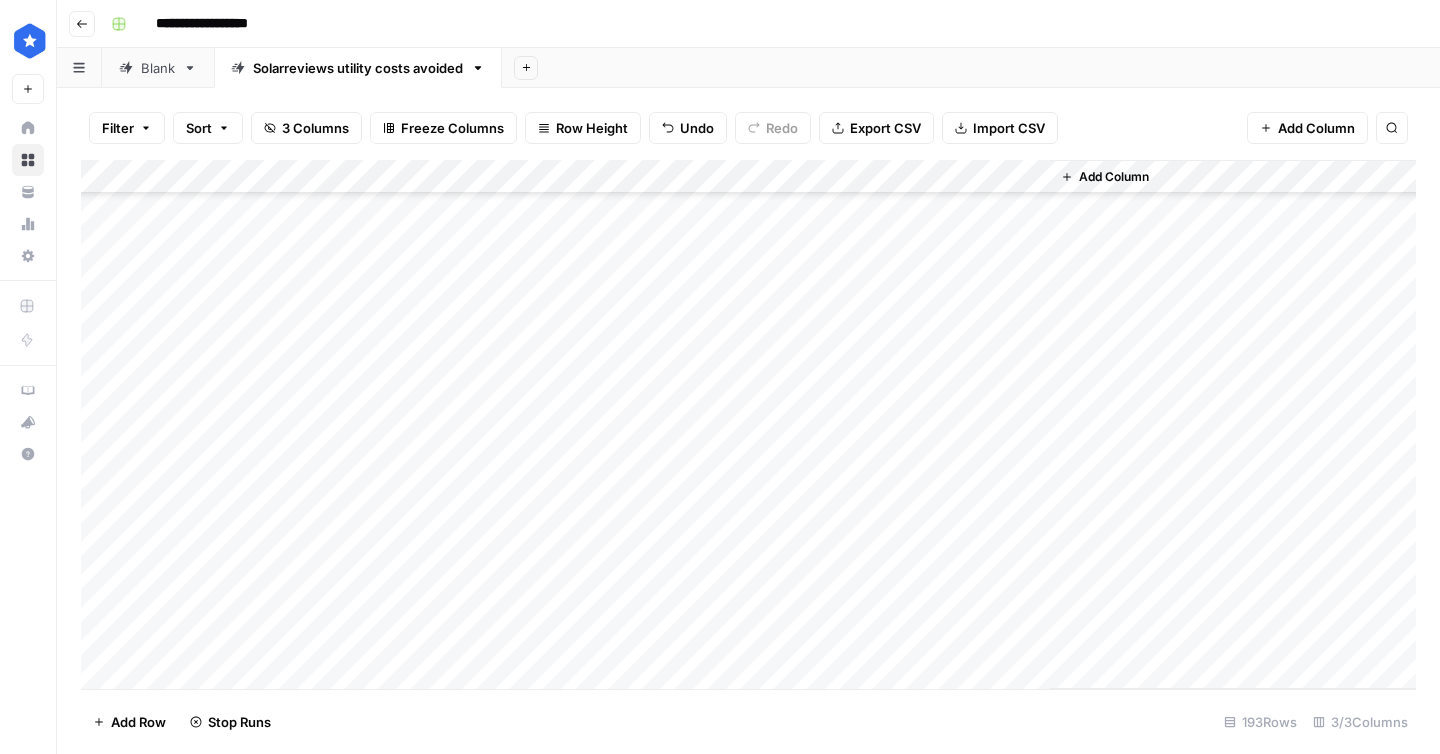 click on "Add Column" at bounding box center (748, 424) 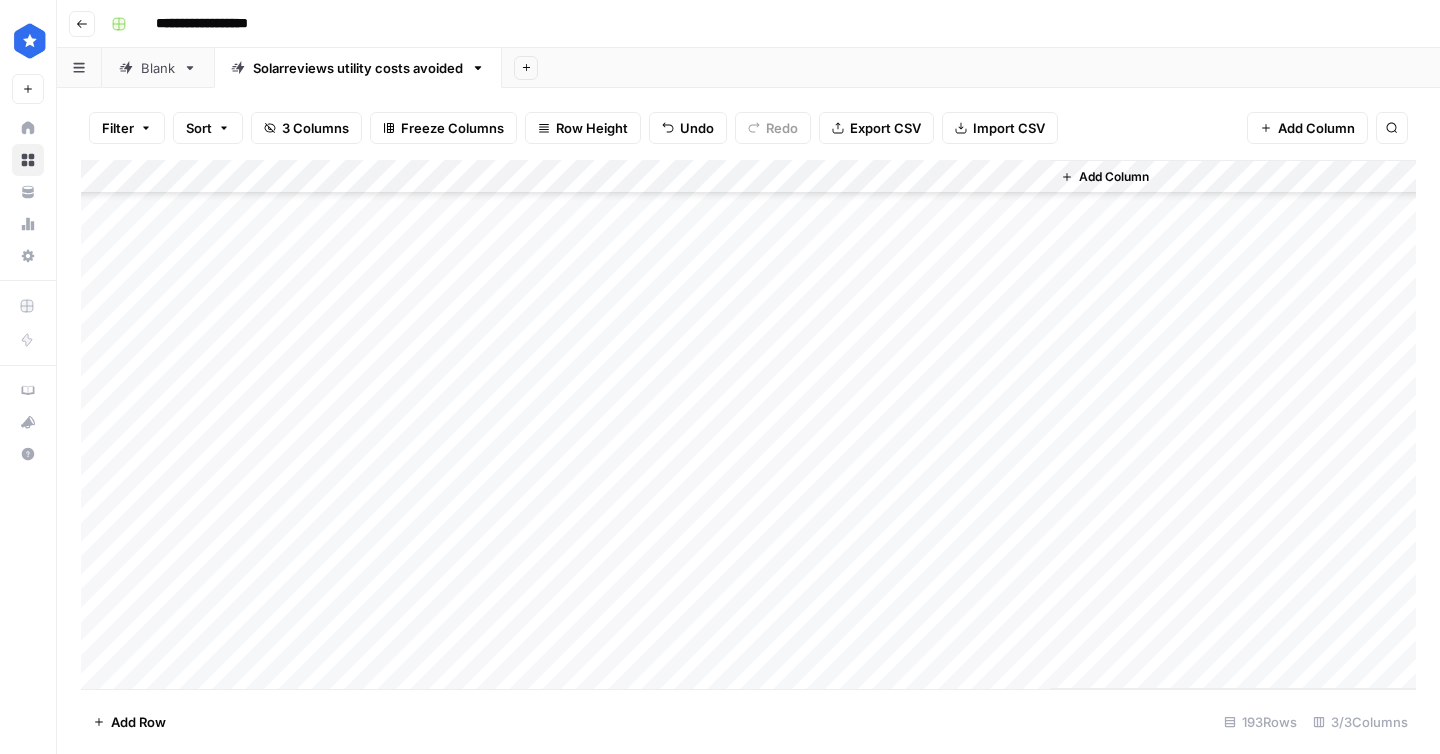 scroll, scrollTop: 6099, scrollLeft: 0, axis: vertical 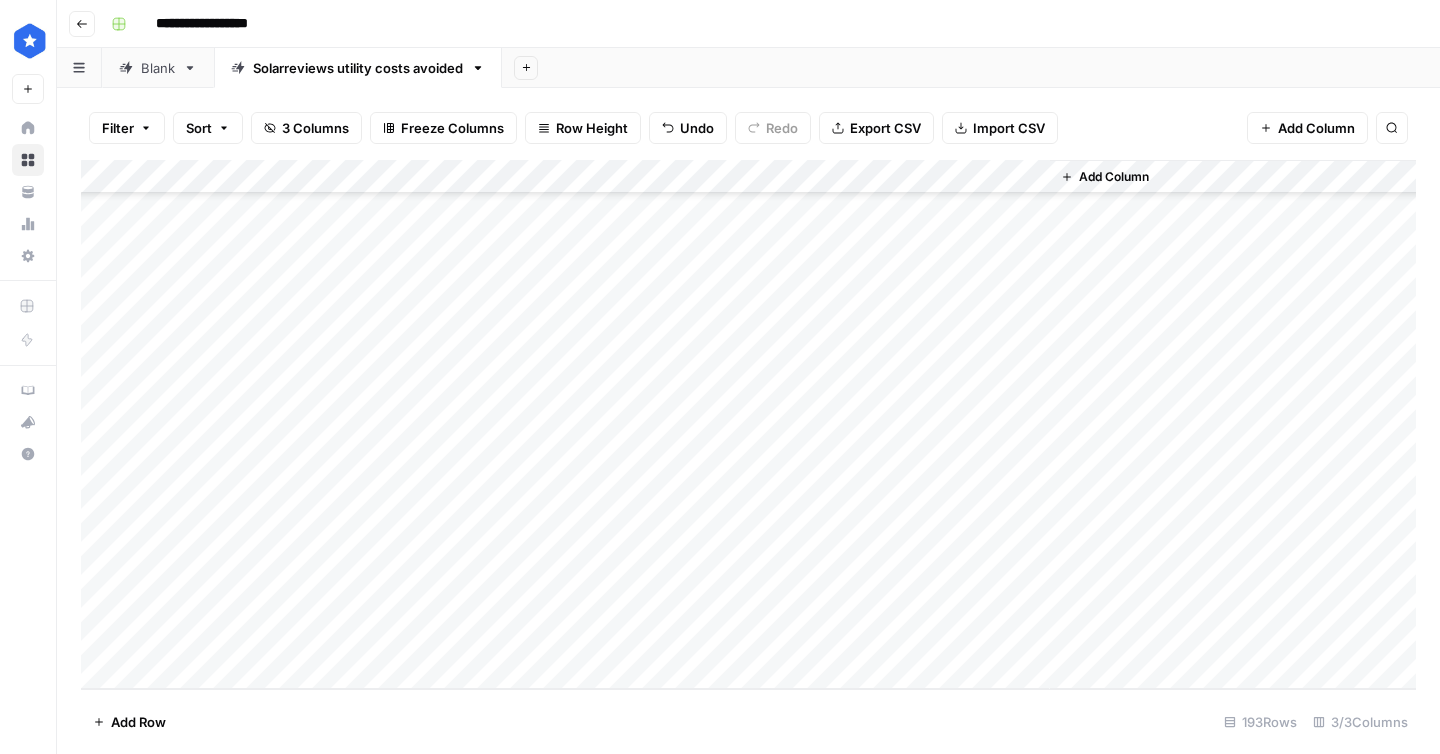 click on "Add Column" at bounding box center (748, 424) 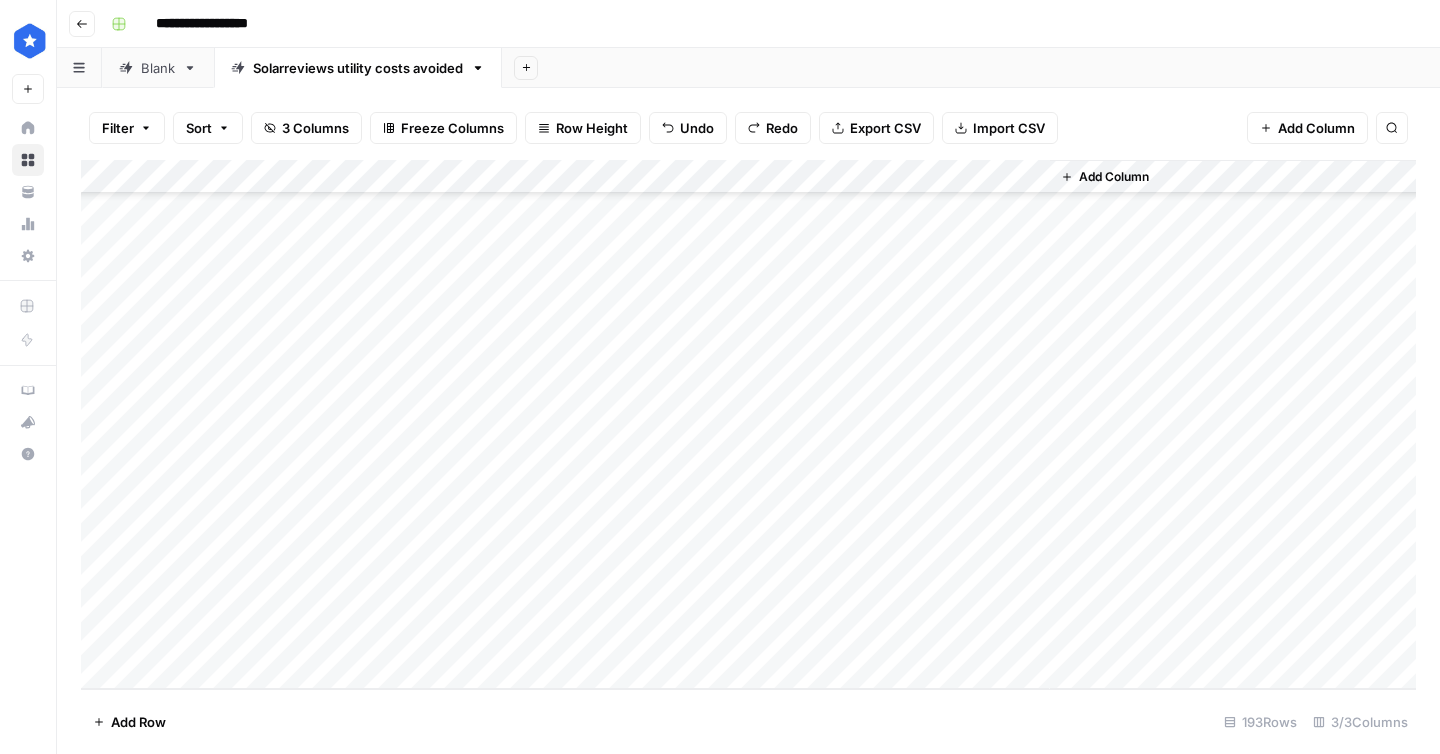 click on "Add Column" at bounding box center [748, 424] 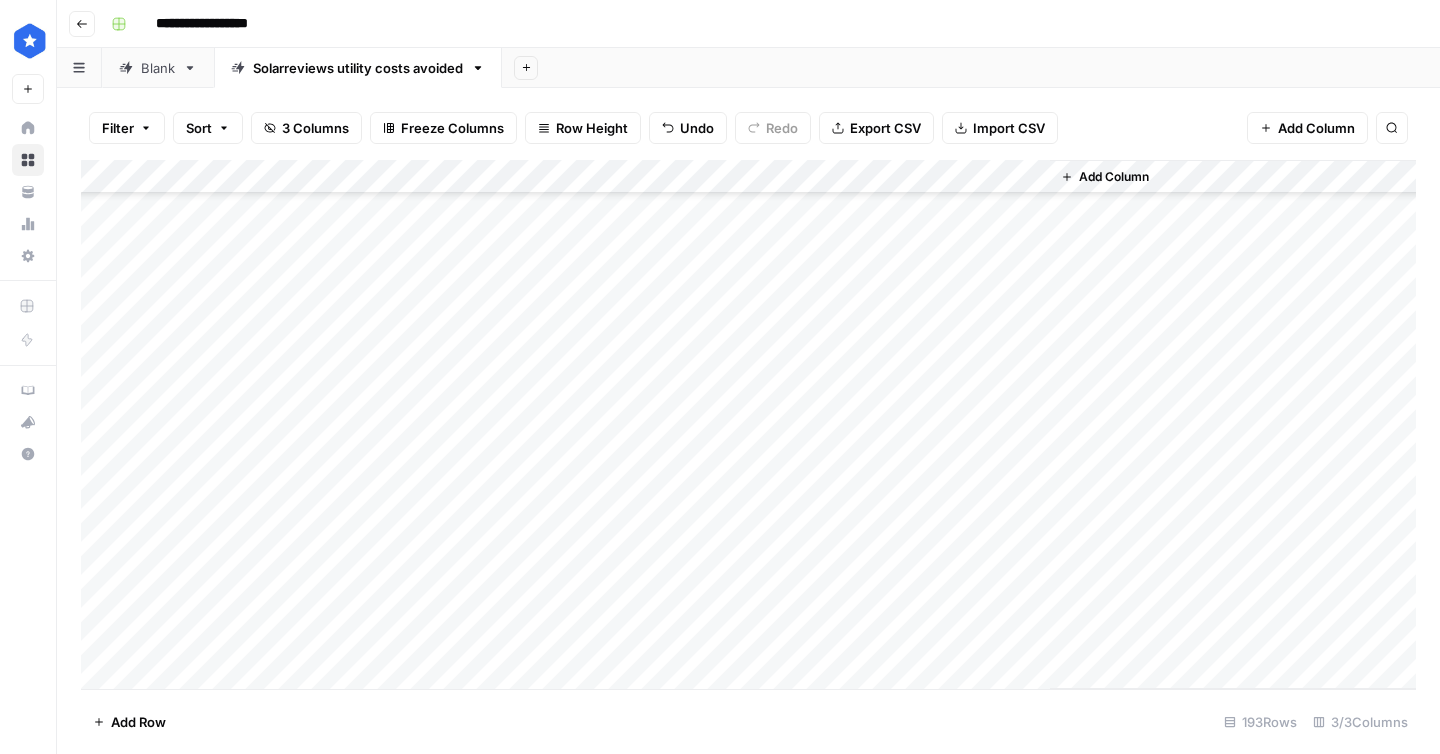 click on "Add Column" at bounding box center (748, 424) 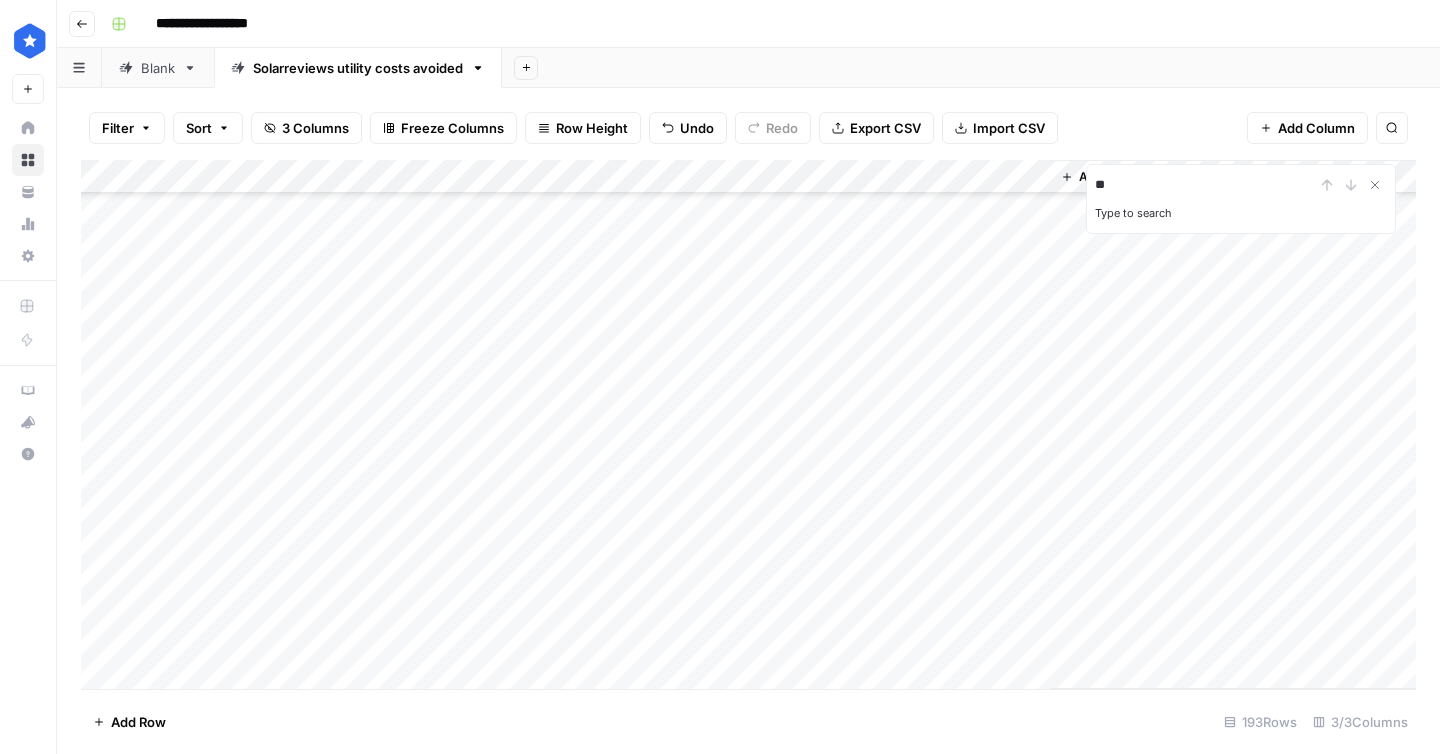 type on "**" 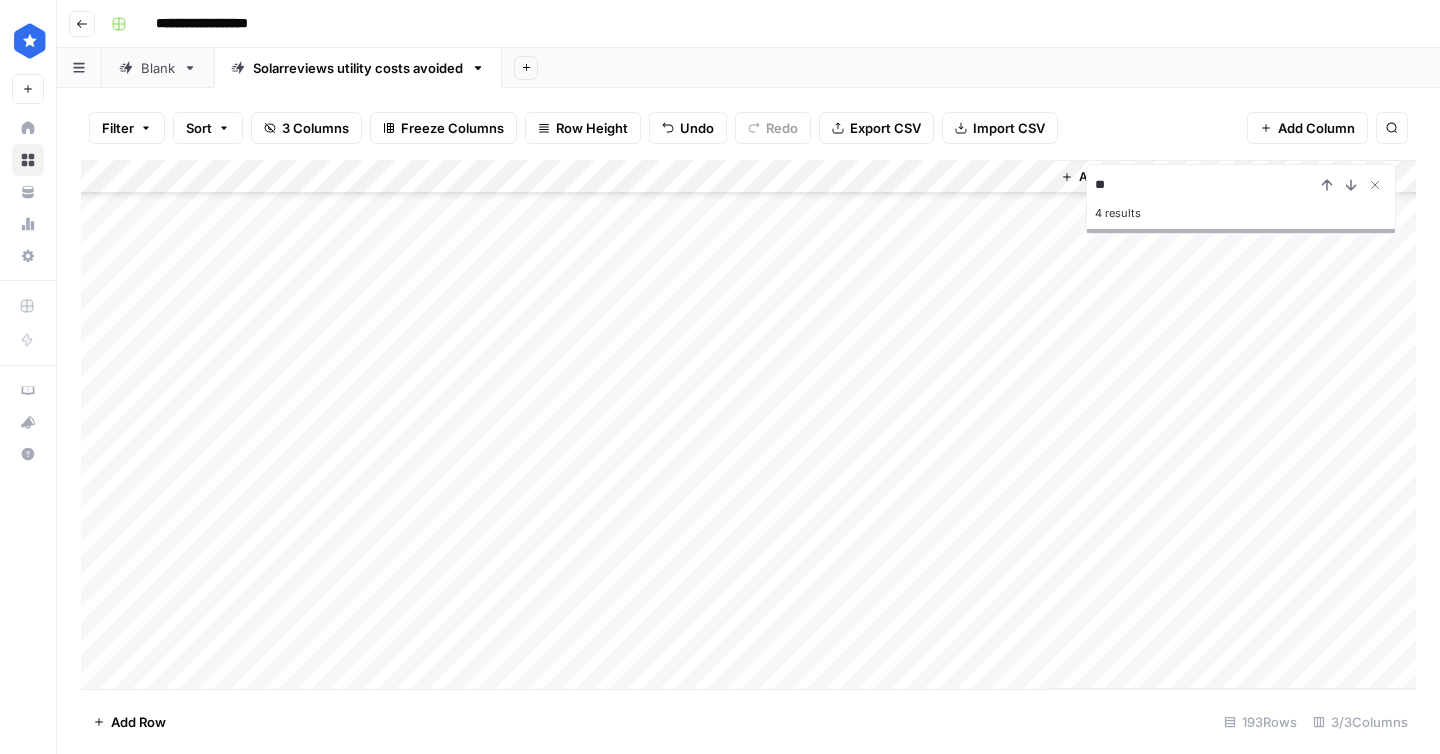 type 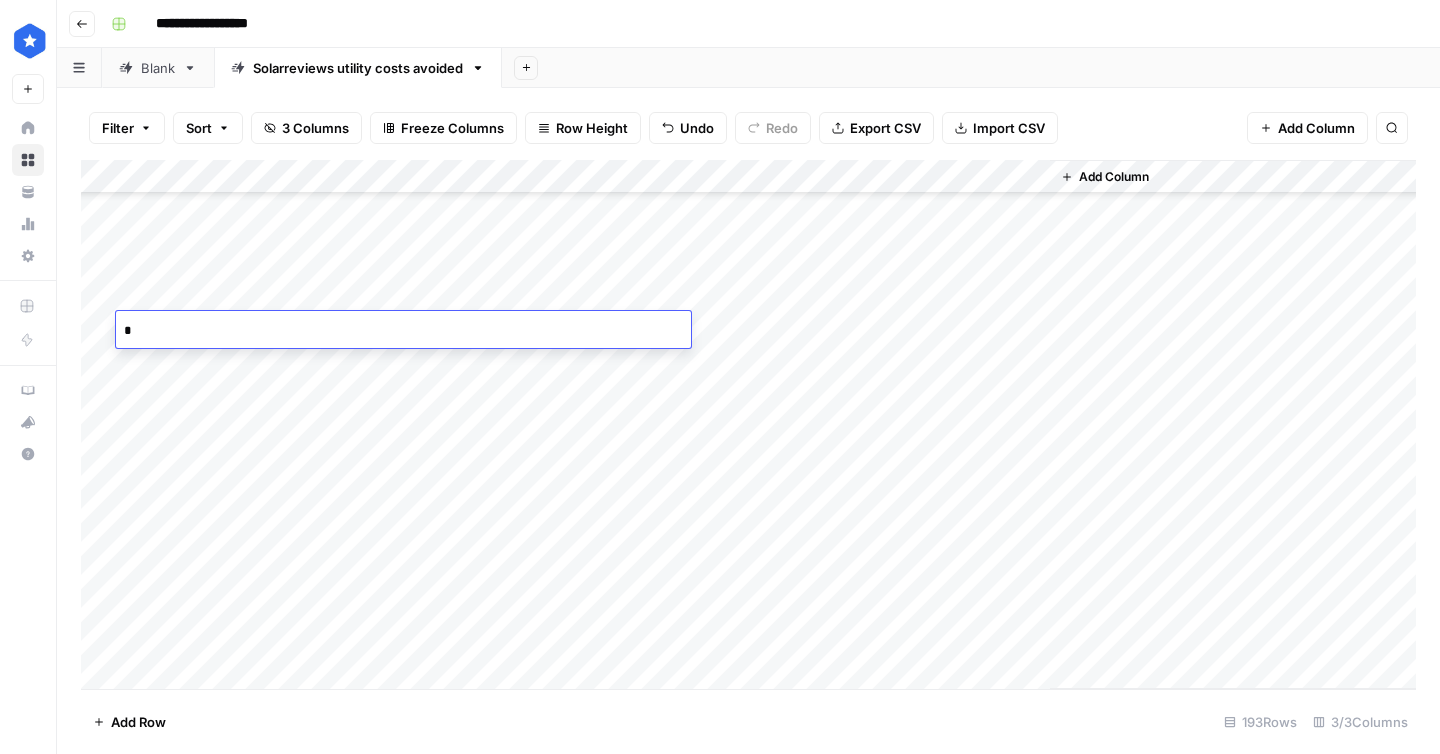 type 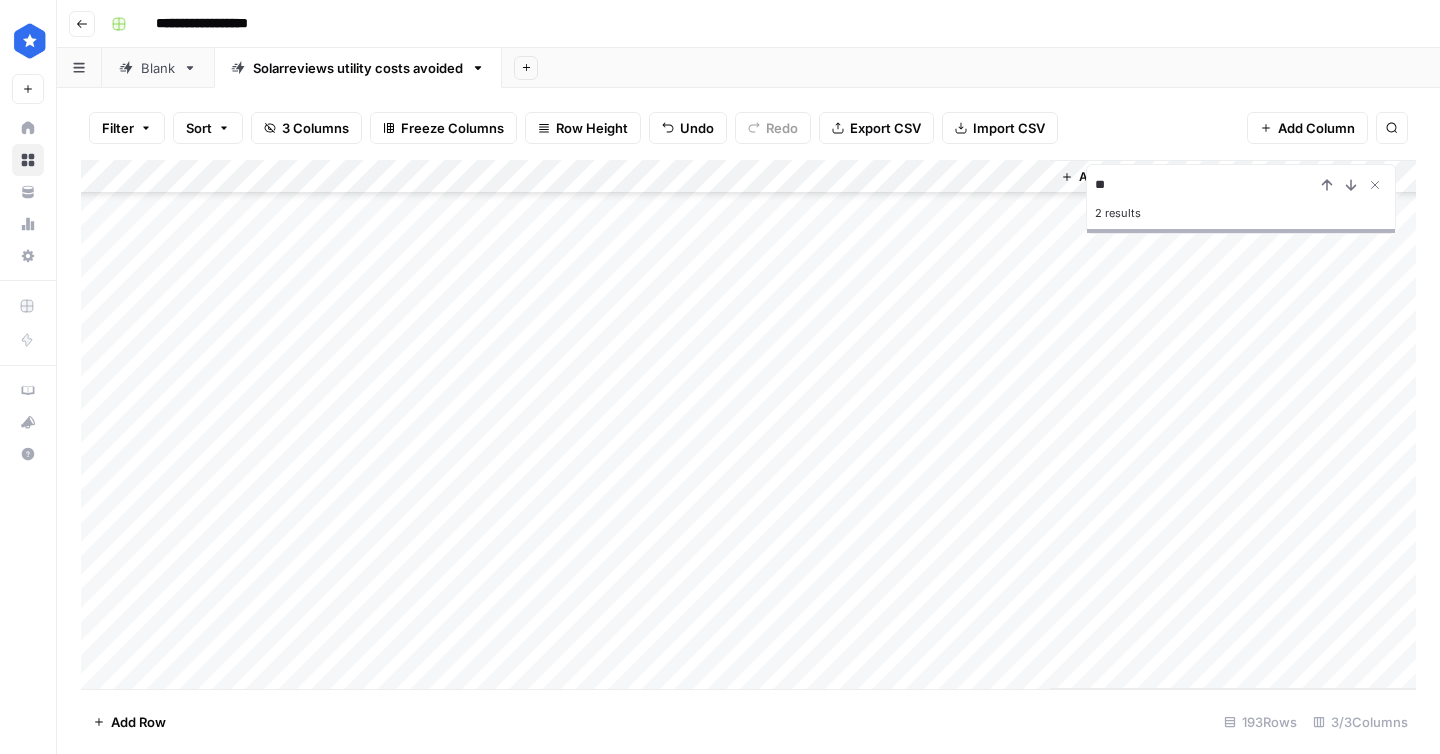 type on "**" 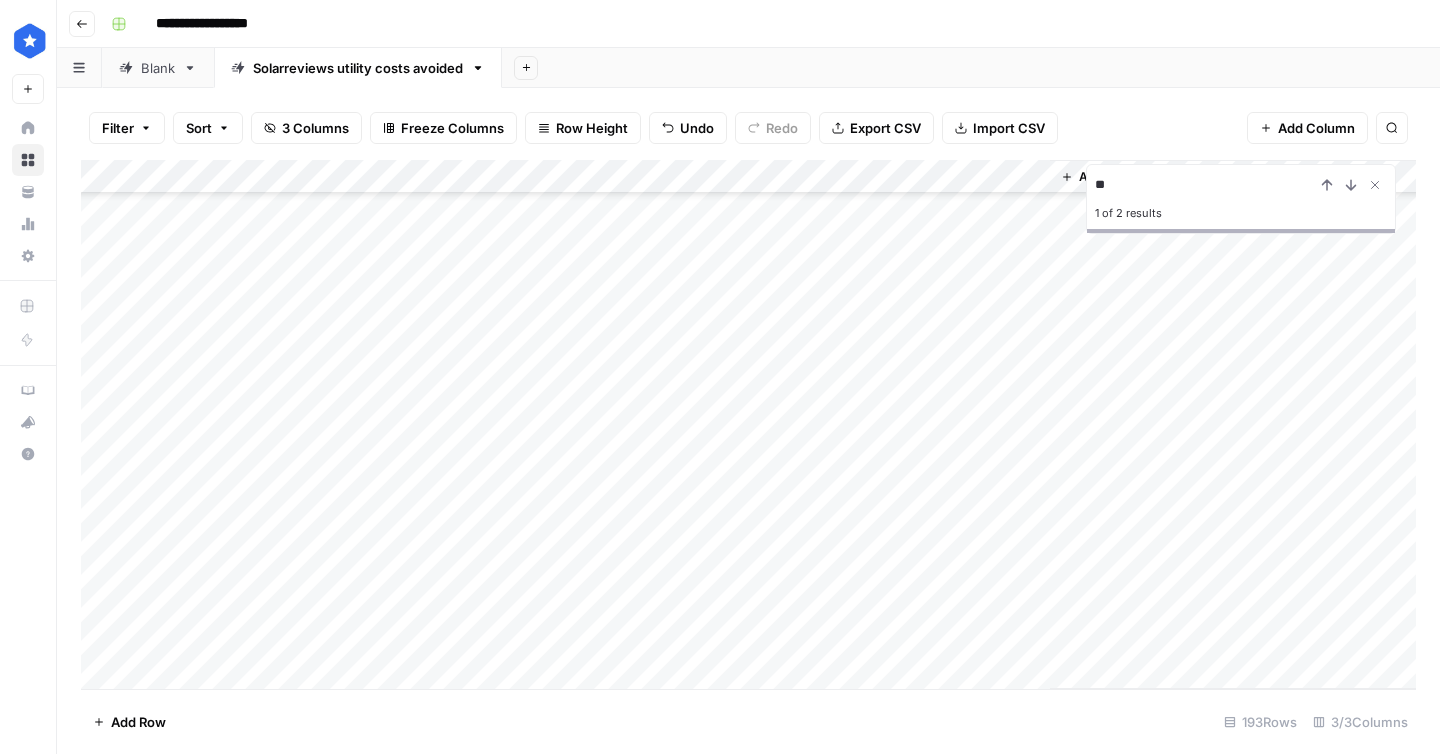 scroll, scrollTop: 2938, scrollLeft: 0, axis: vertical 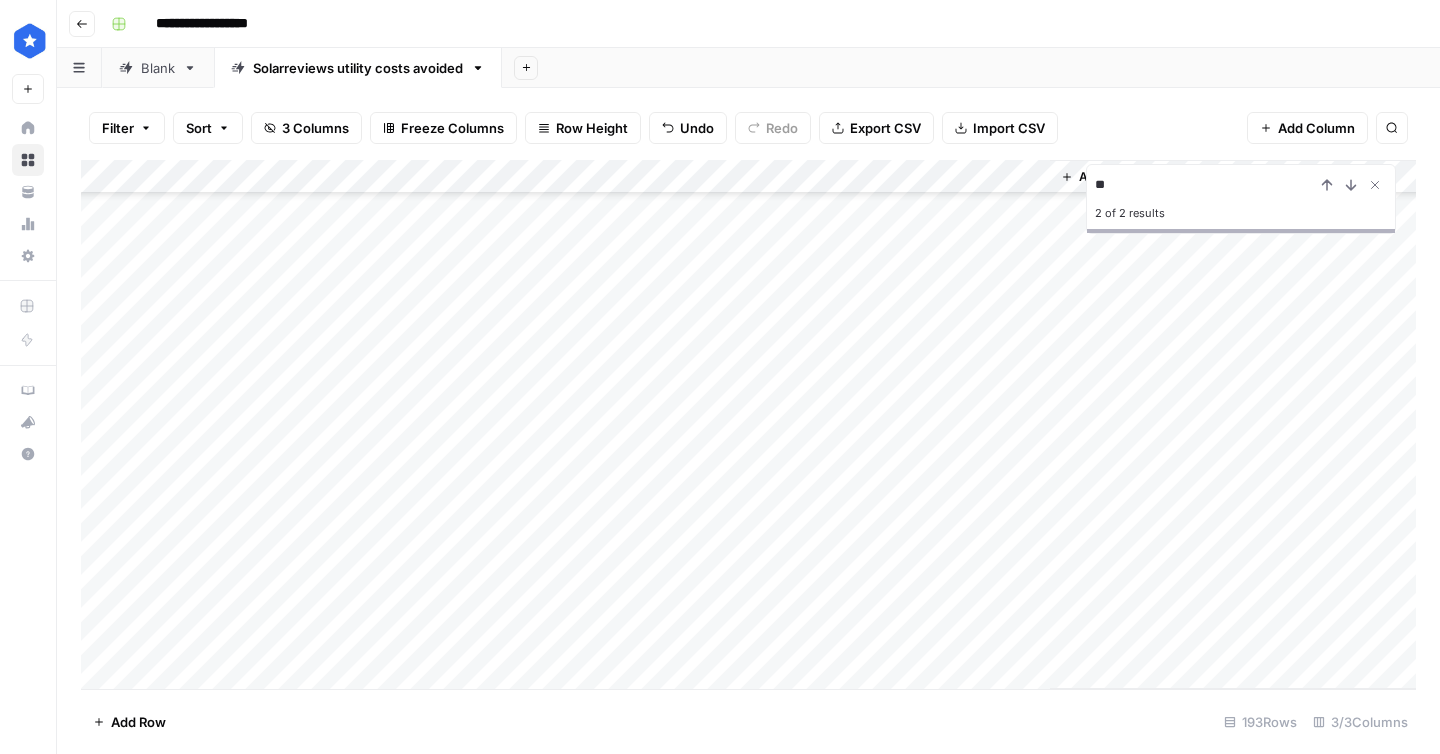 type 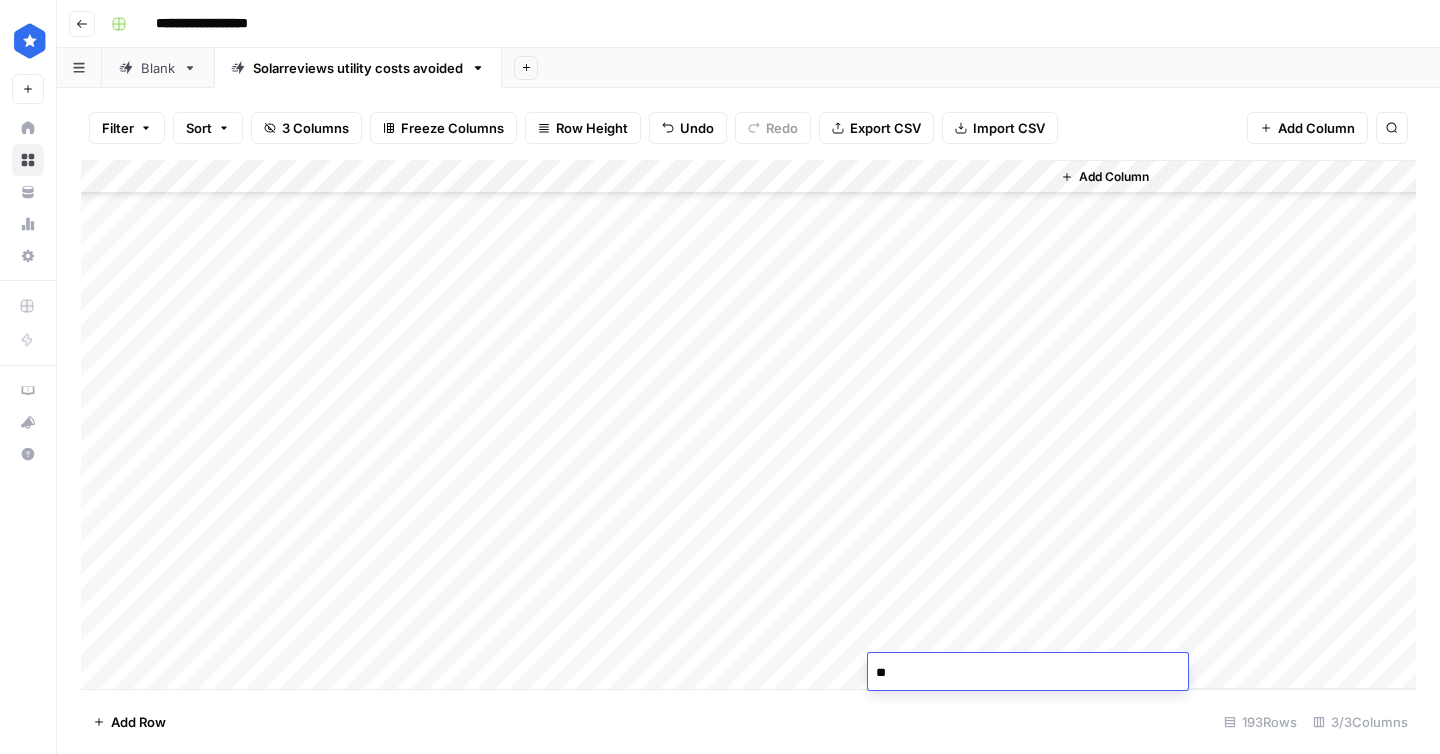 type on "**" 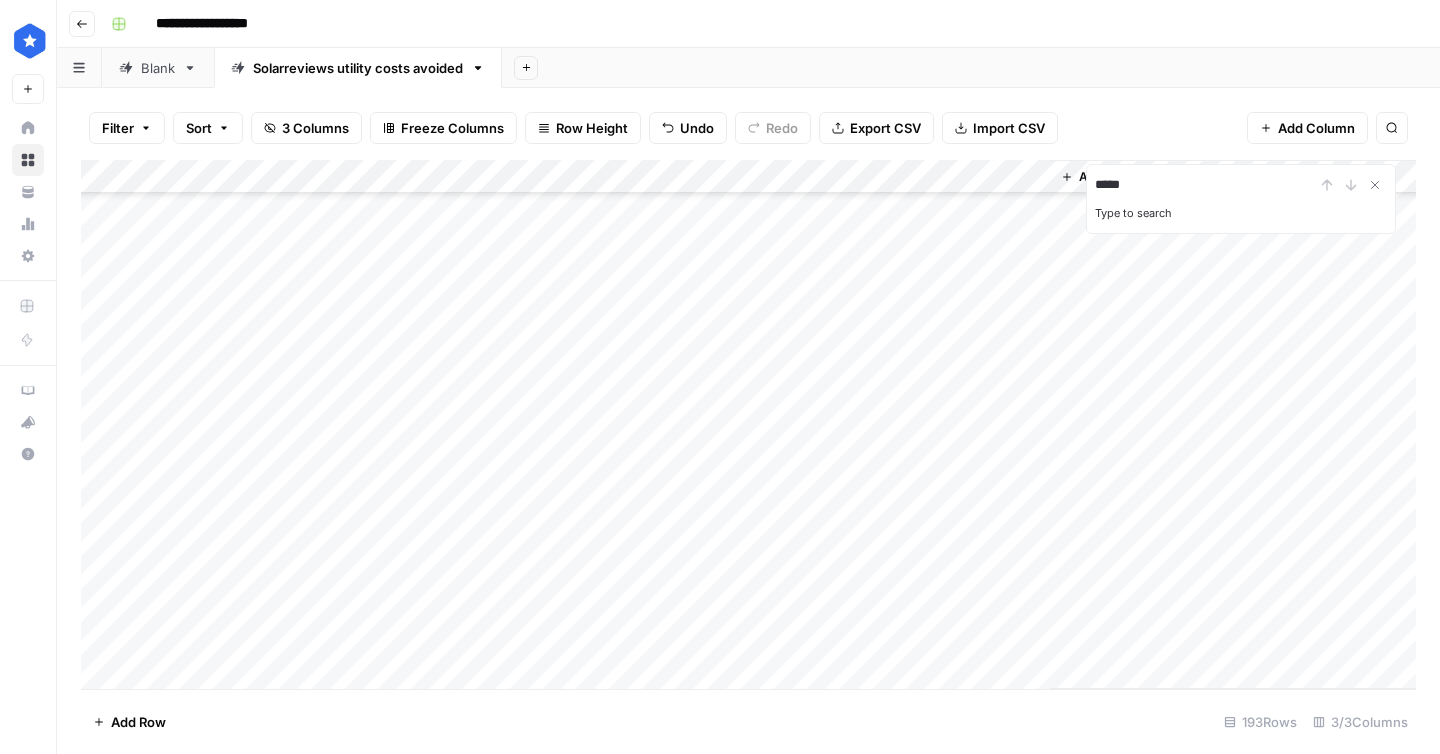 type on "*****" 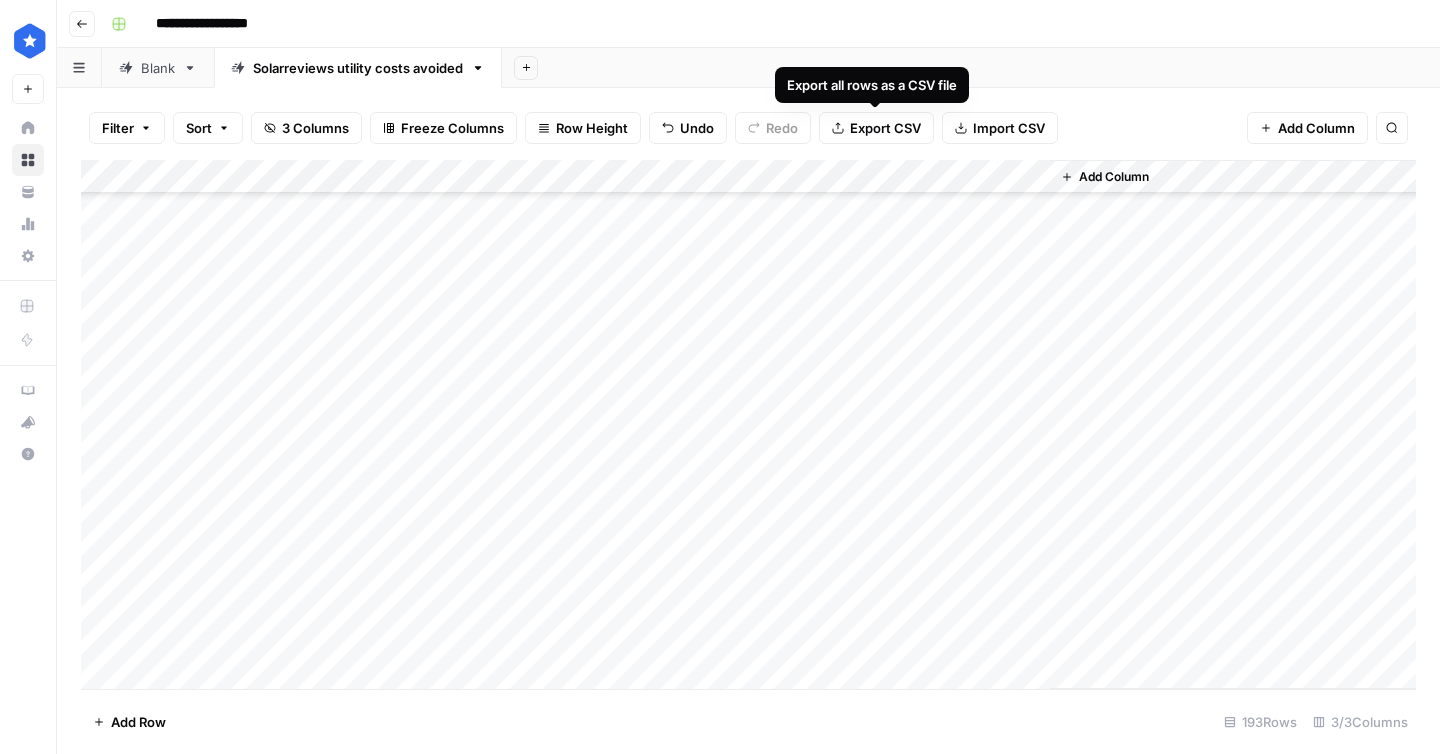 click on "Export CSV" at bounding box center (885, 128) 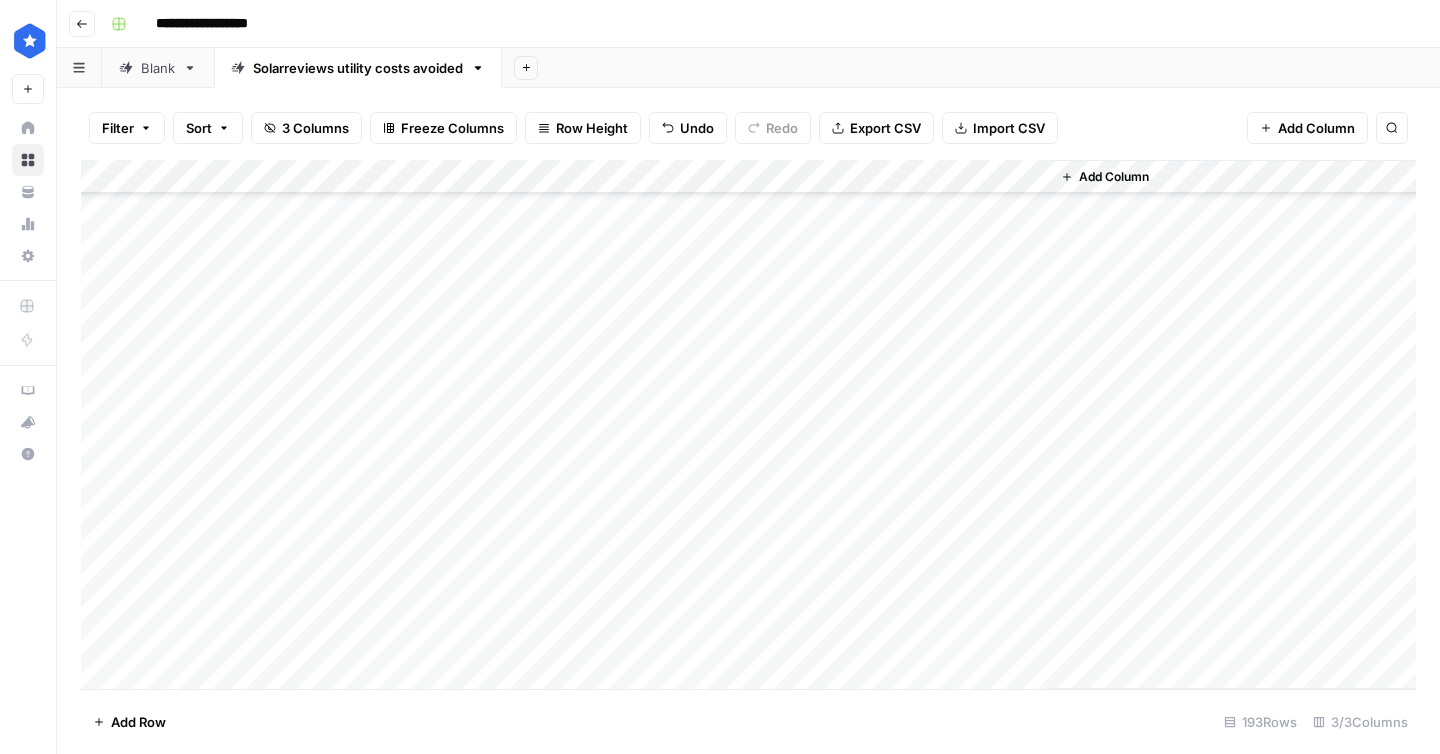 scroll, scrollTop: 3830, scrollLeft: 0, axis: vertical 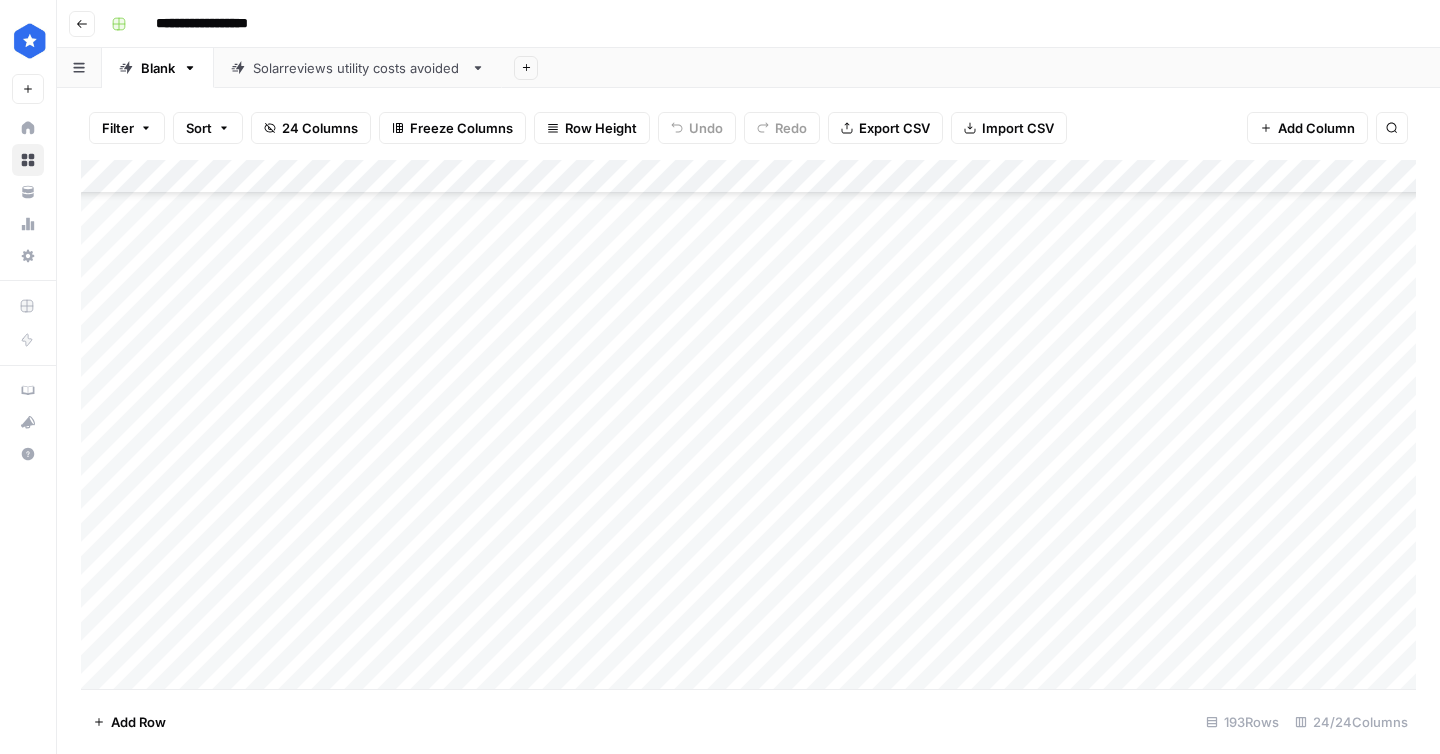 click on "Add Column" at bounding box center [748, 424] 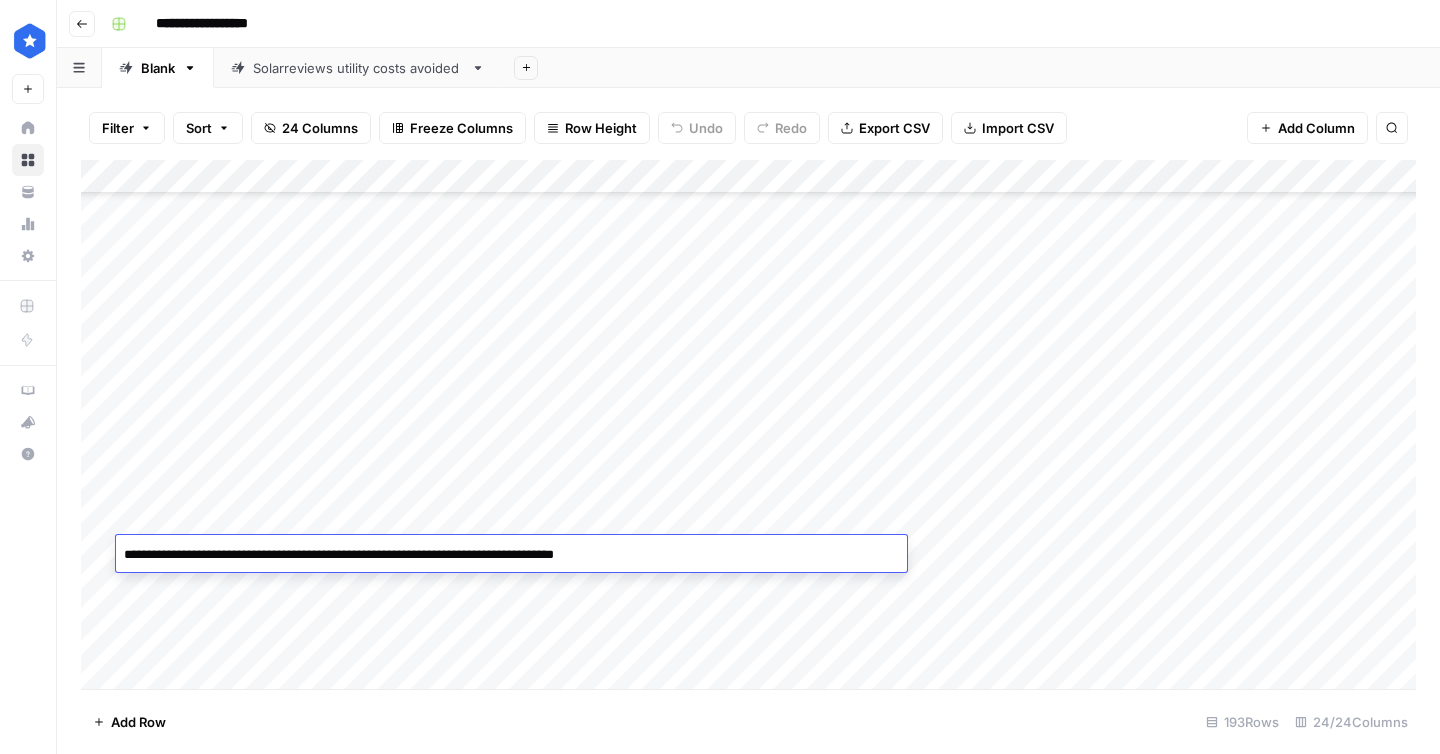 click on "Add Column" at bounding box center (748, 424) 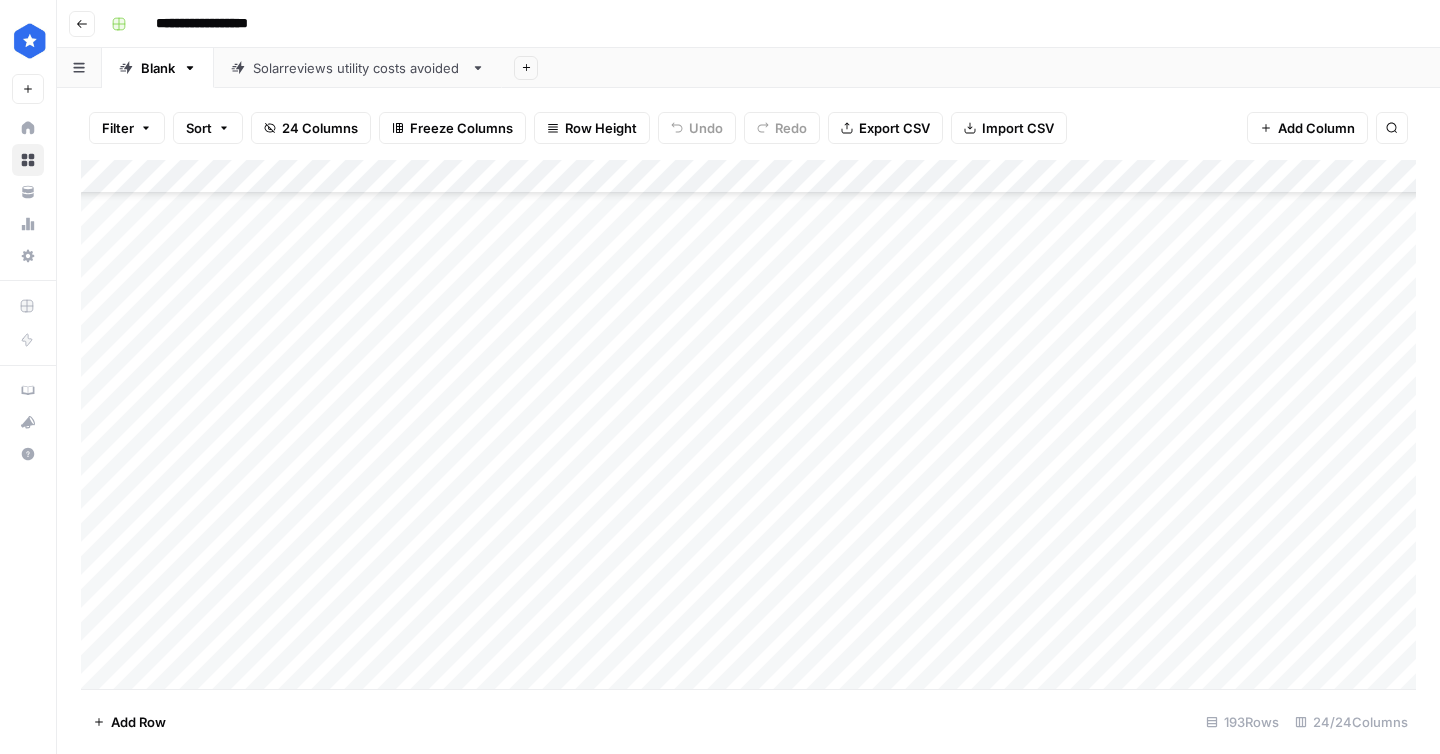 click on "Add Column" at bounding box center (748, 424) 